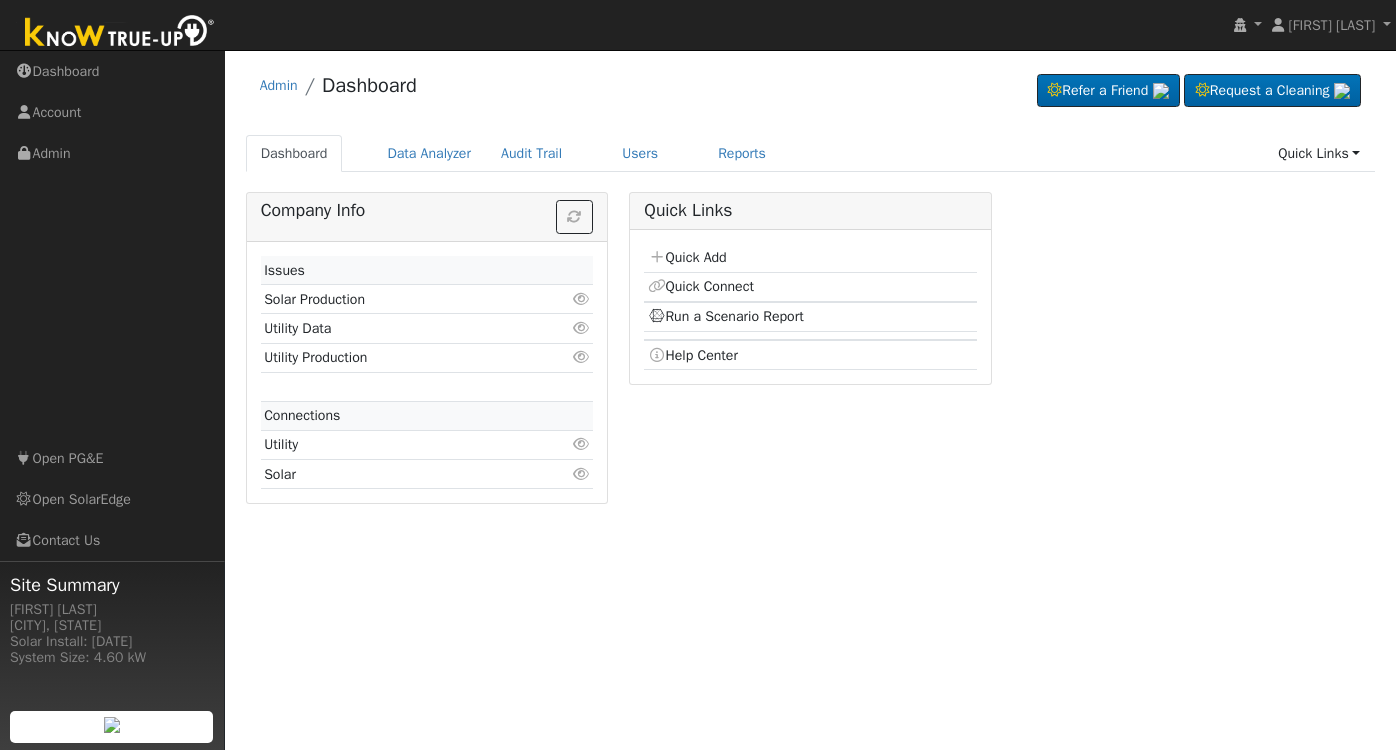 scroll, scrollTop: 0, scrollLeft: 0, axis: both 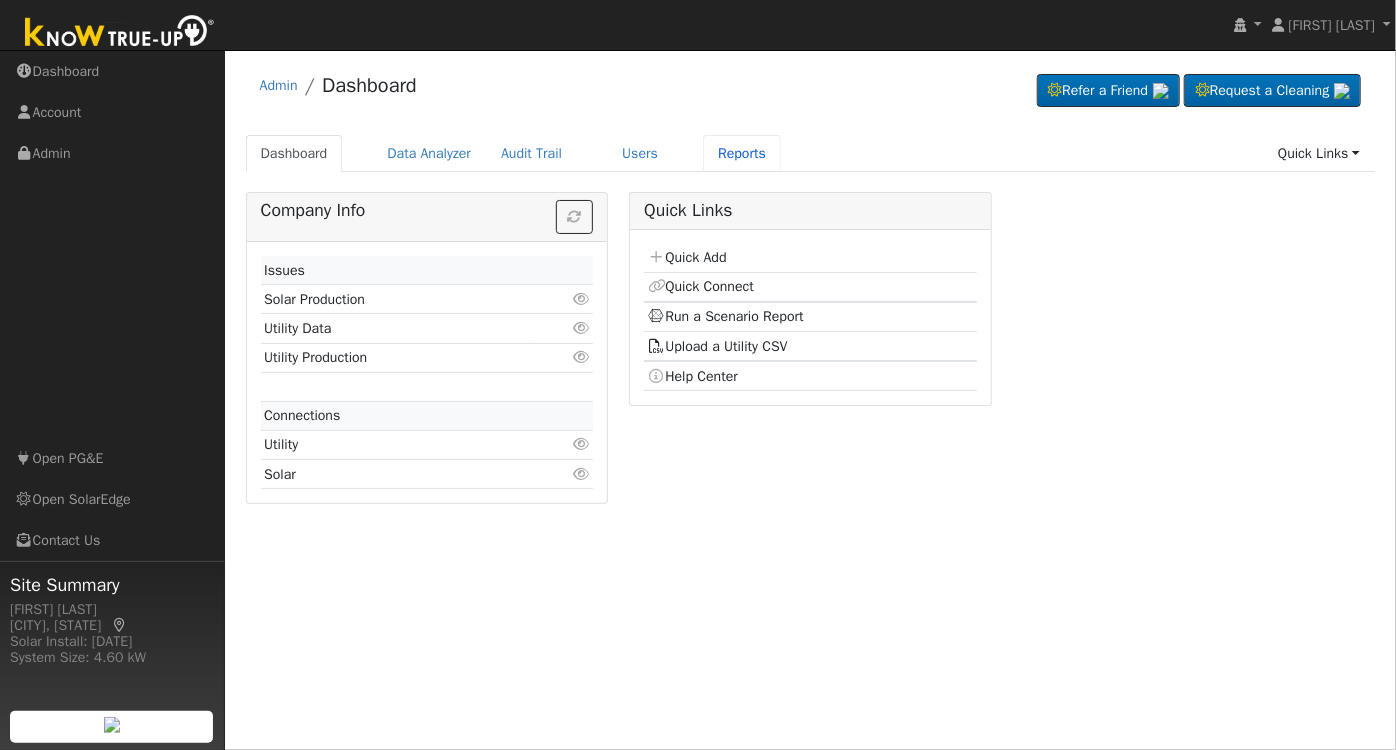 click on "Reports" at bounding box center [742, 153] 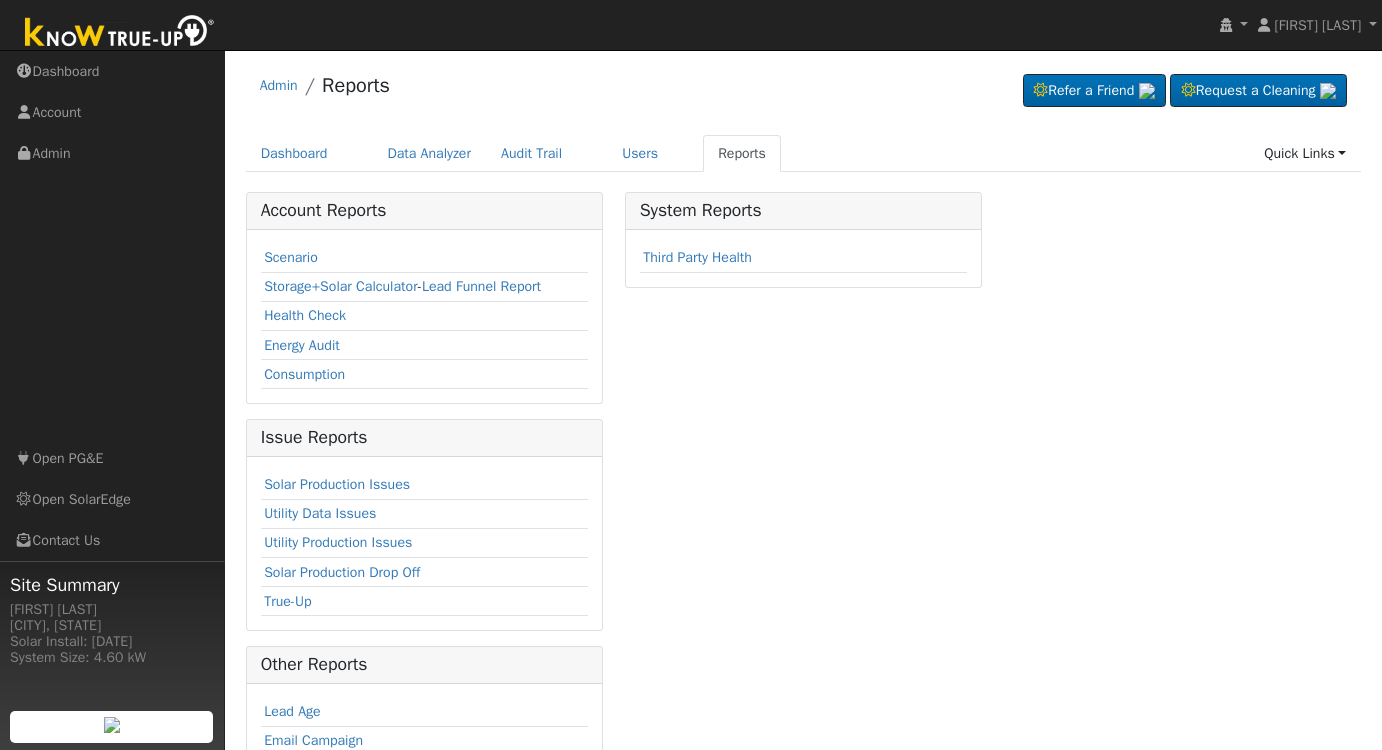 scroll, scrollTop: 0, scrollLeft: 0, axis: both 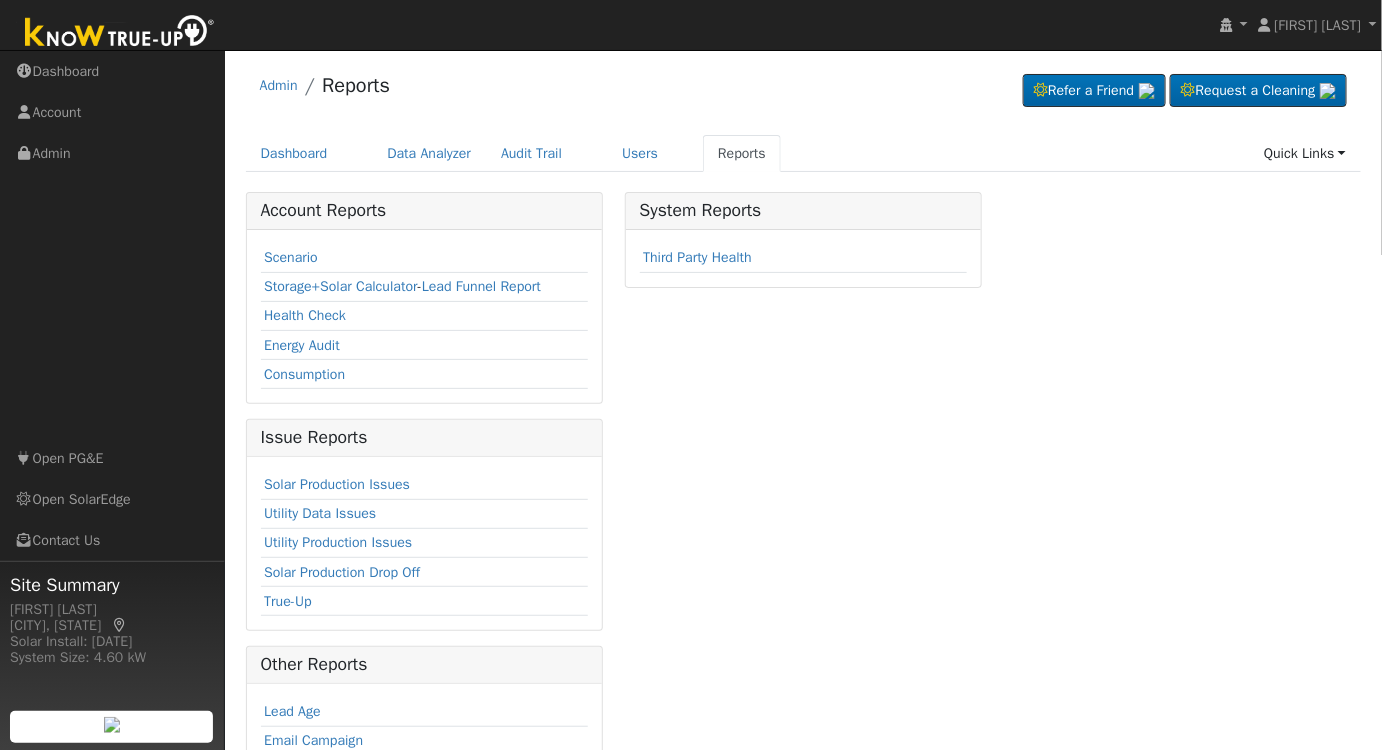 click on "Scenario" at bounding box center (291, 257) 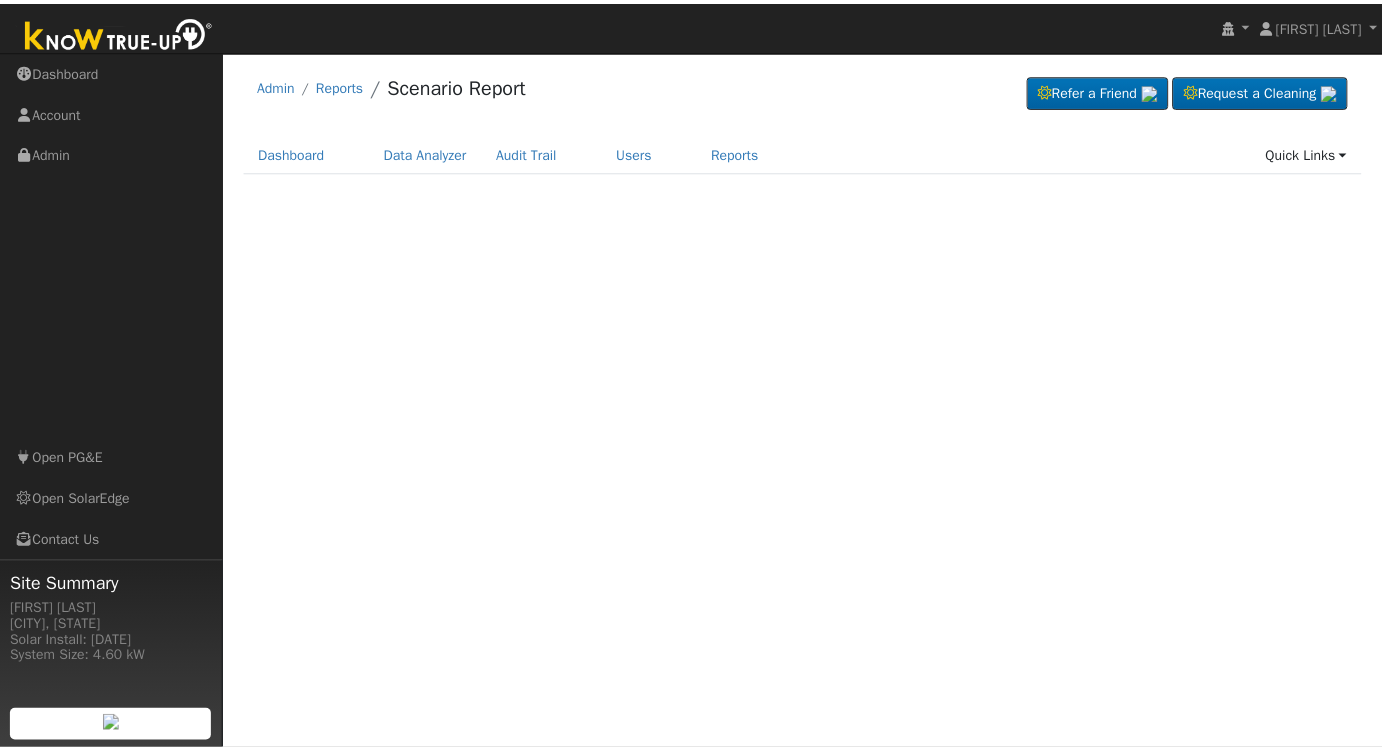 scroll, scrollTop: 0, scrollLeft: 0, axis: both 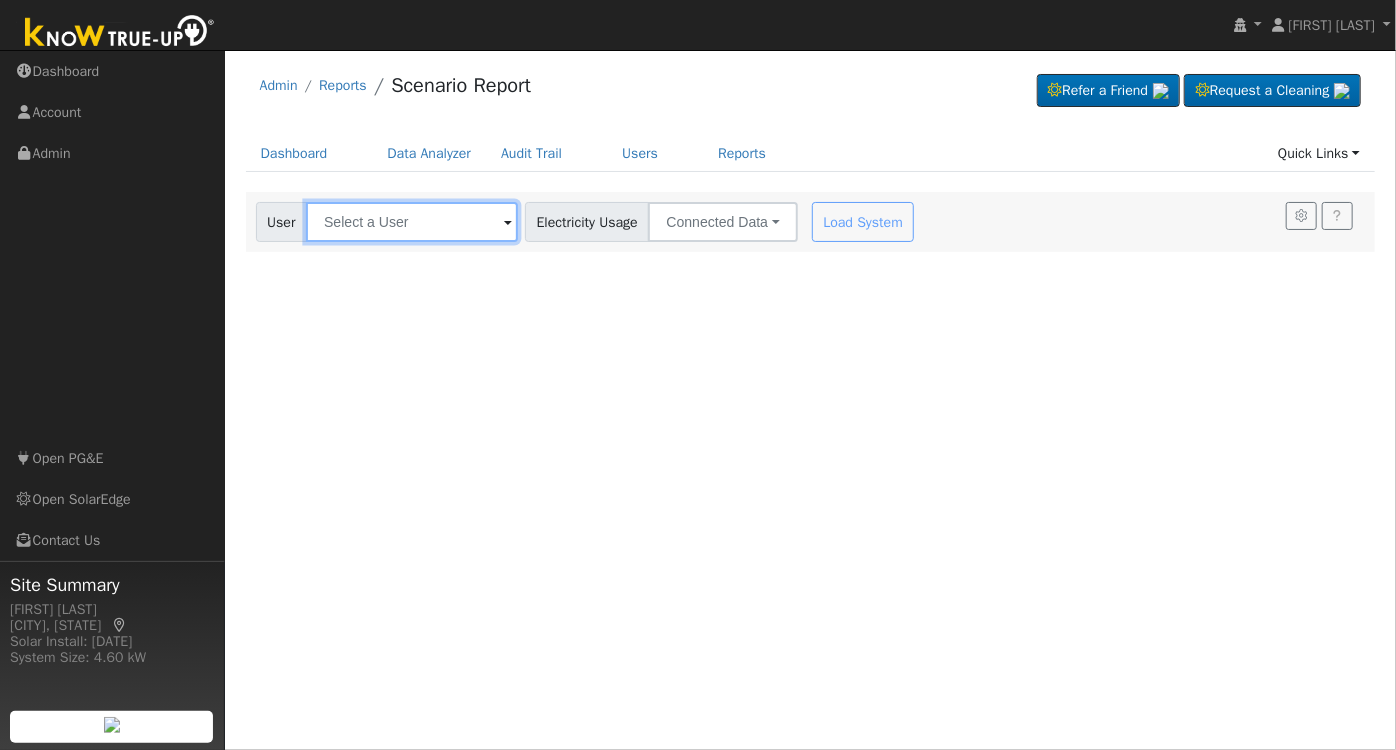 click at bounding box center [412, 222] 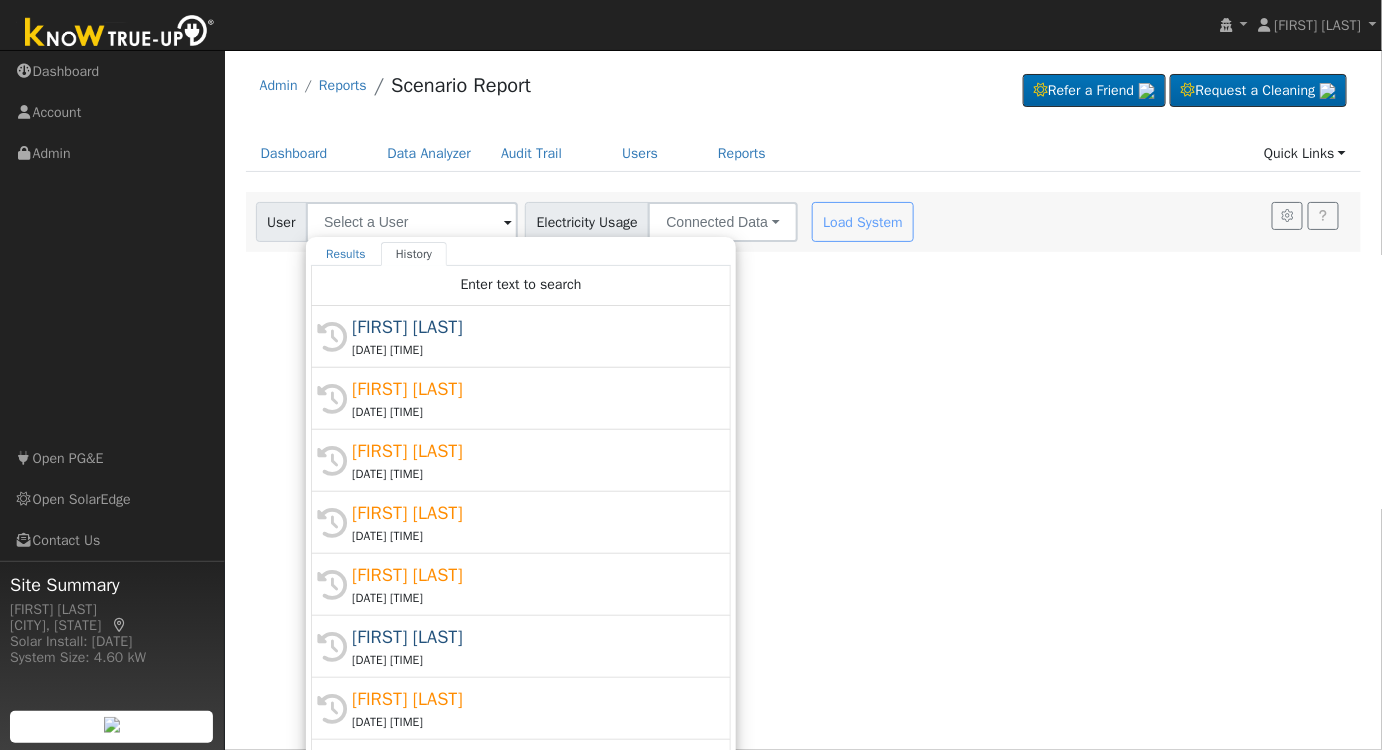 click on "[DATE] [TIME]" at bounding box center [530, 350] 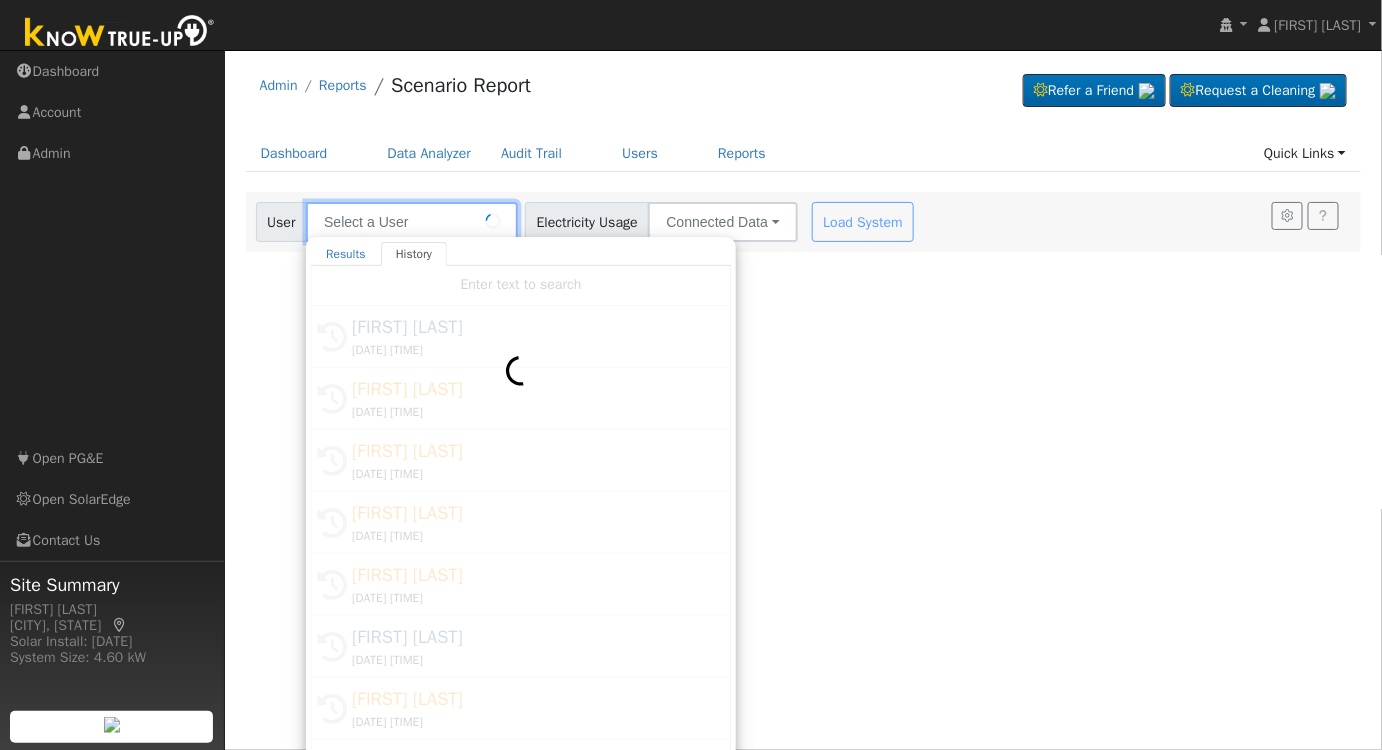 type on "[FIRST] [LAST]" 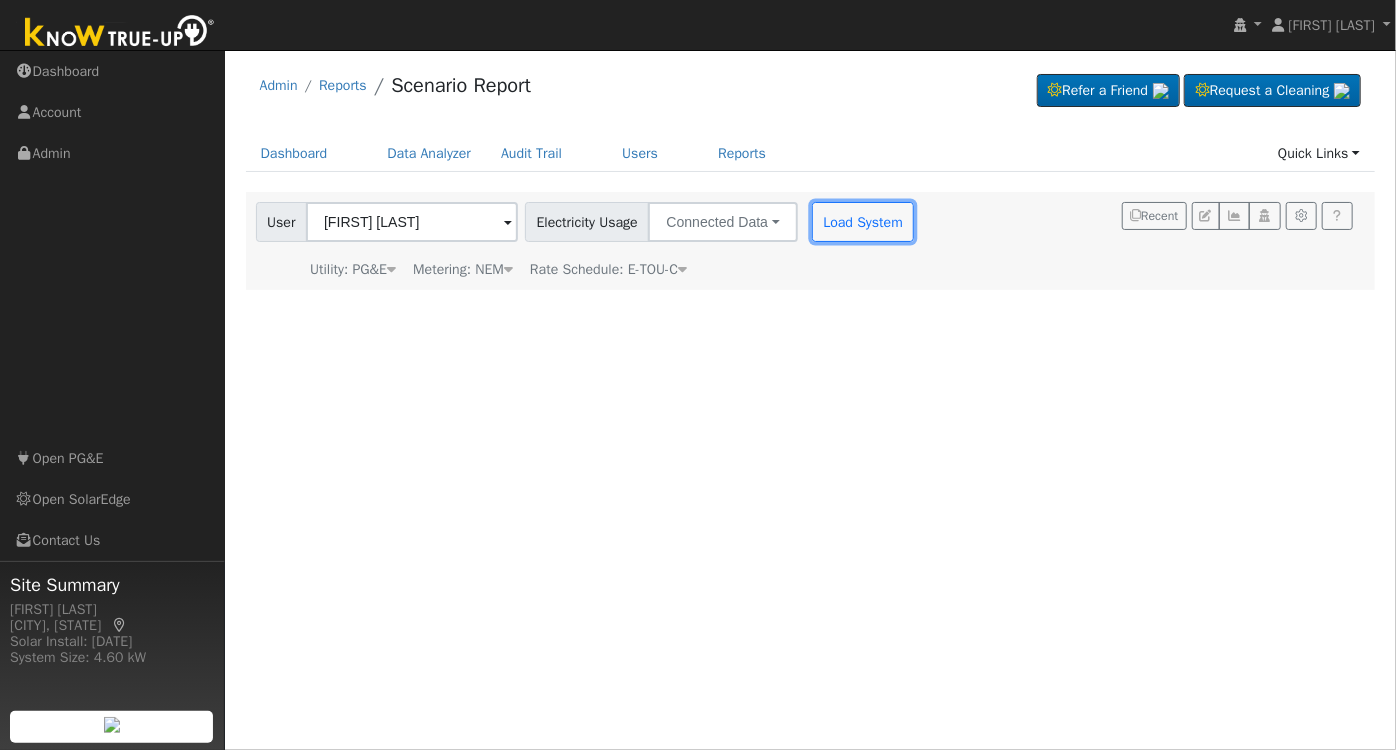 click on "Load System" at bounding box center (863, 222) 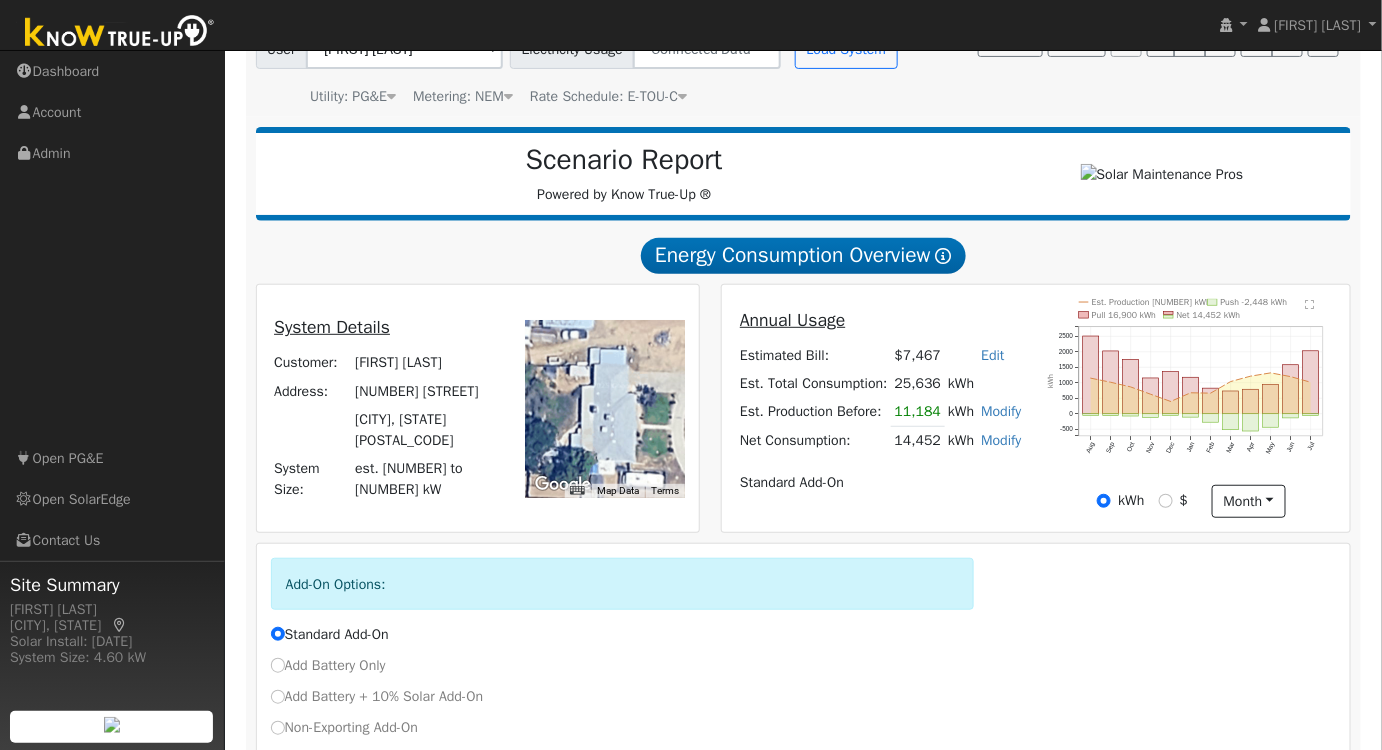 scroll, scrollTop: 181, scrollLeft: 0, axis: vertical 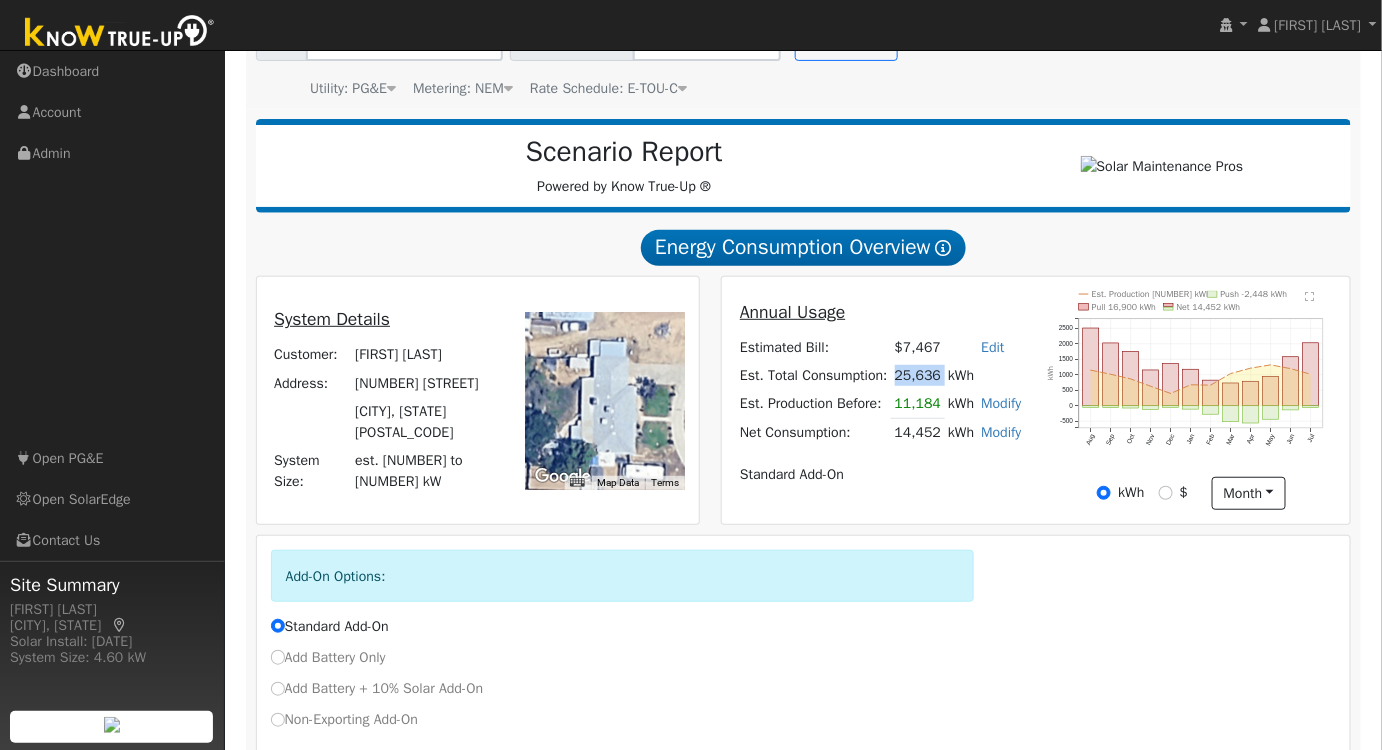 drag, startPoint x: 892, startPoint y: 380, endPoint x: 944, endPoint y: 392, distance: 53.366657 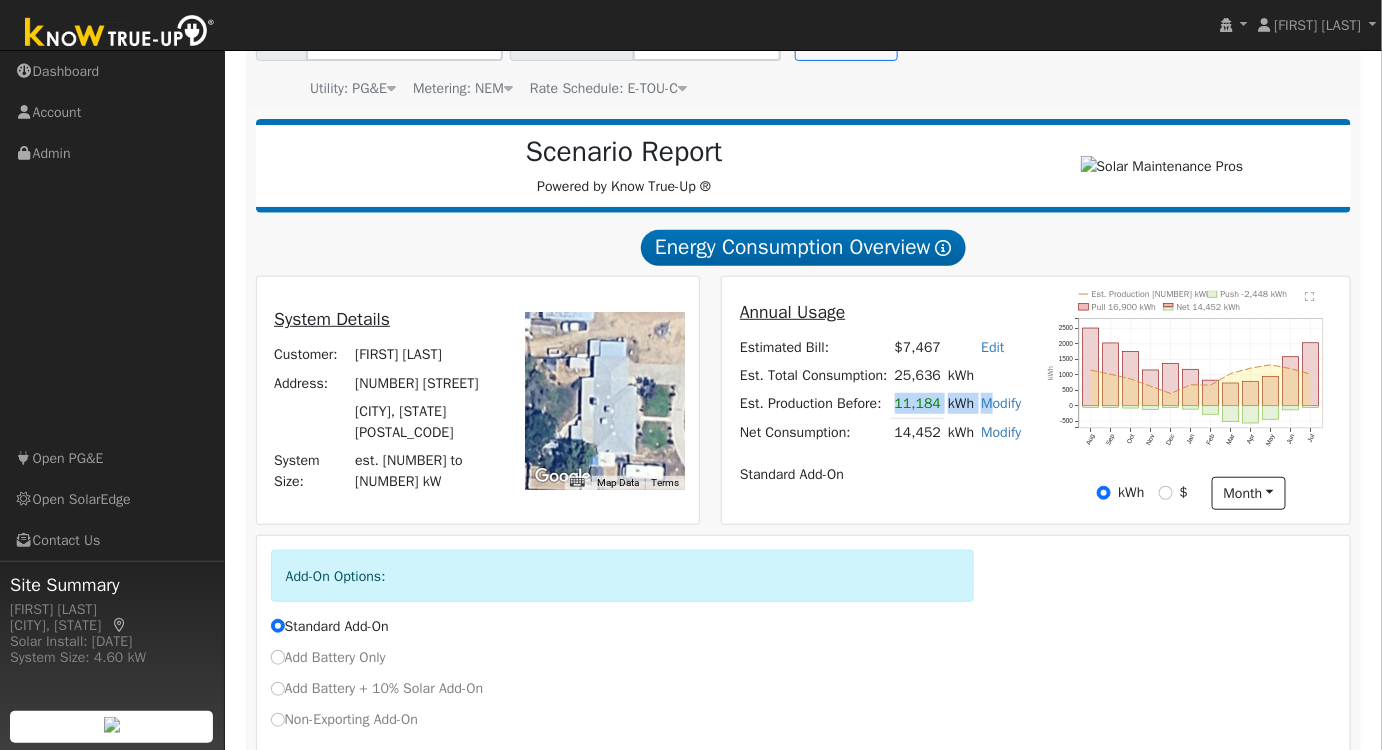 drag, startPoint x: 890, startPoint y: 408, endPoint x: 988, endPoint y: 410, distance: 98.02041 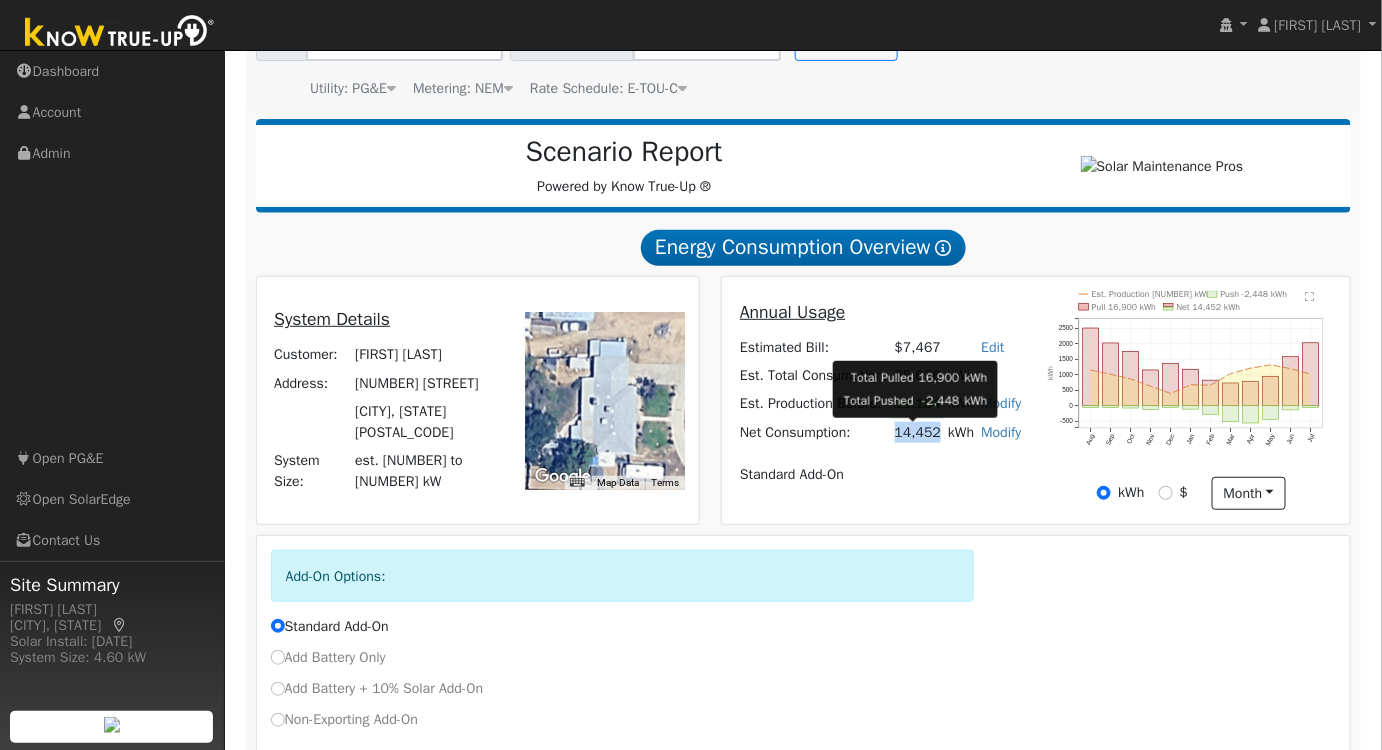 drag, startPoint x: 882, startPoint y: 432, endPoint x: 936, endPoint y: 449, distance: 56.61272 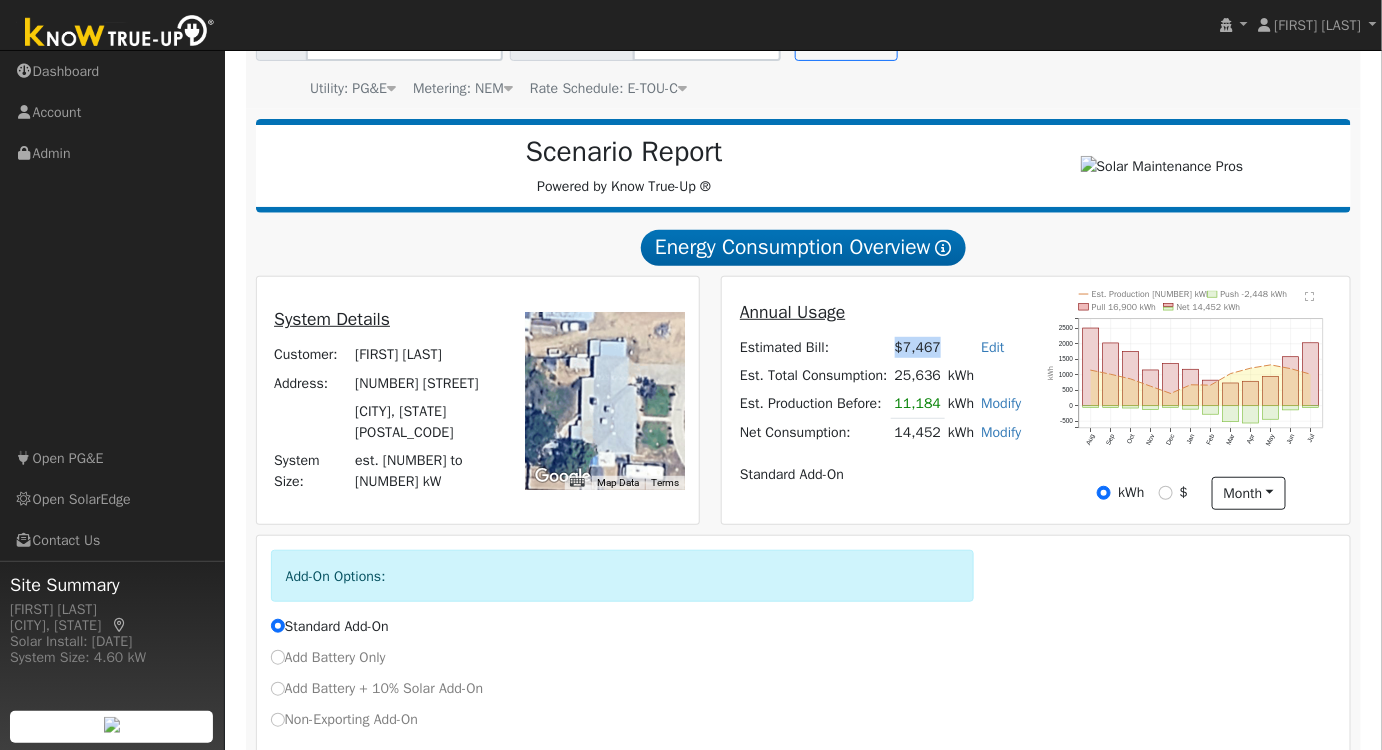 drag, startPoint x: 936, startPoint y: 351, endPoint x: 877, endPoint y: 352, distance: 59.008472 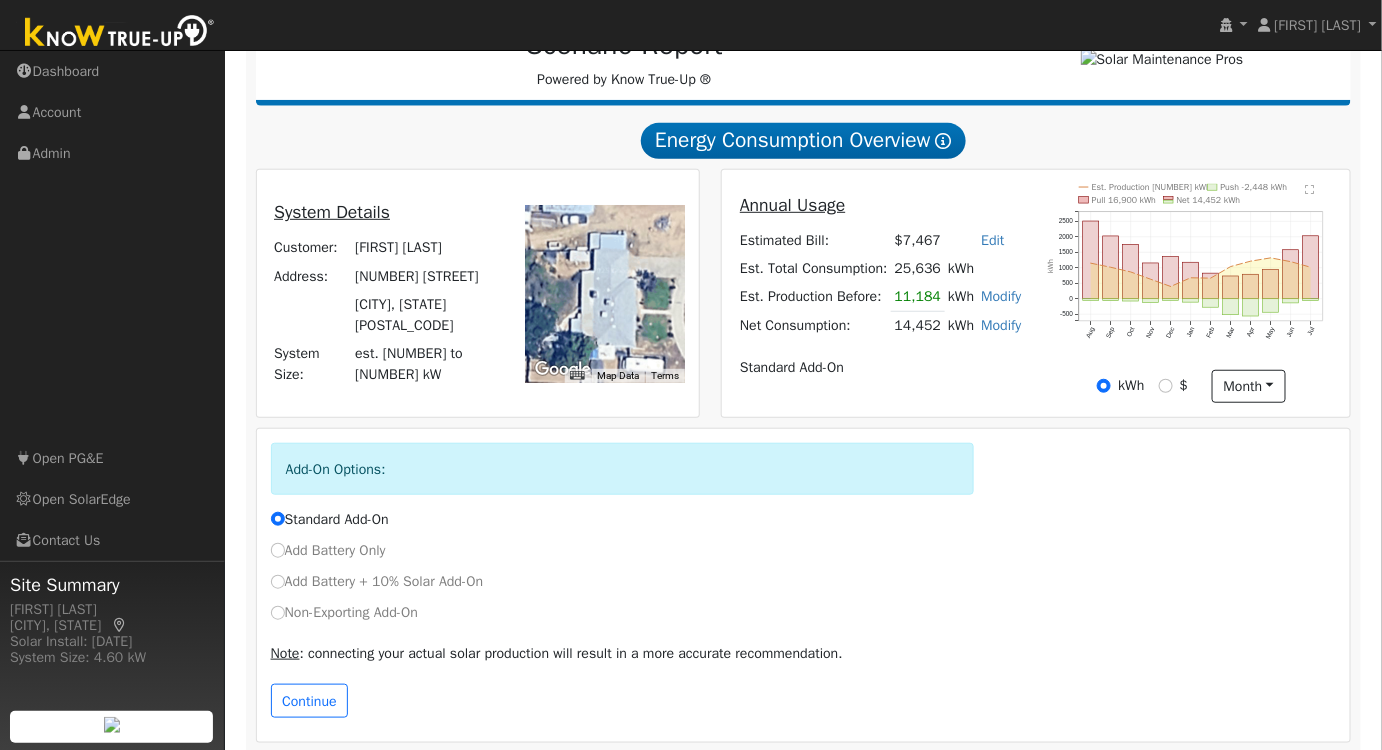scroll, scrollTop: 304, scrollLeft: 0, axis: vertical 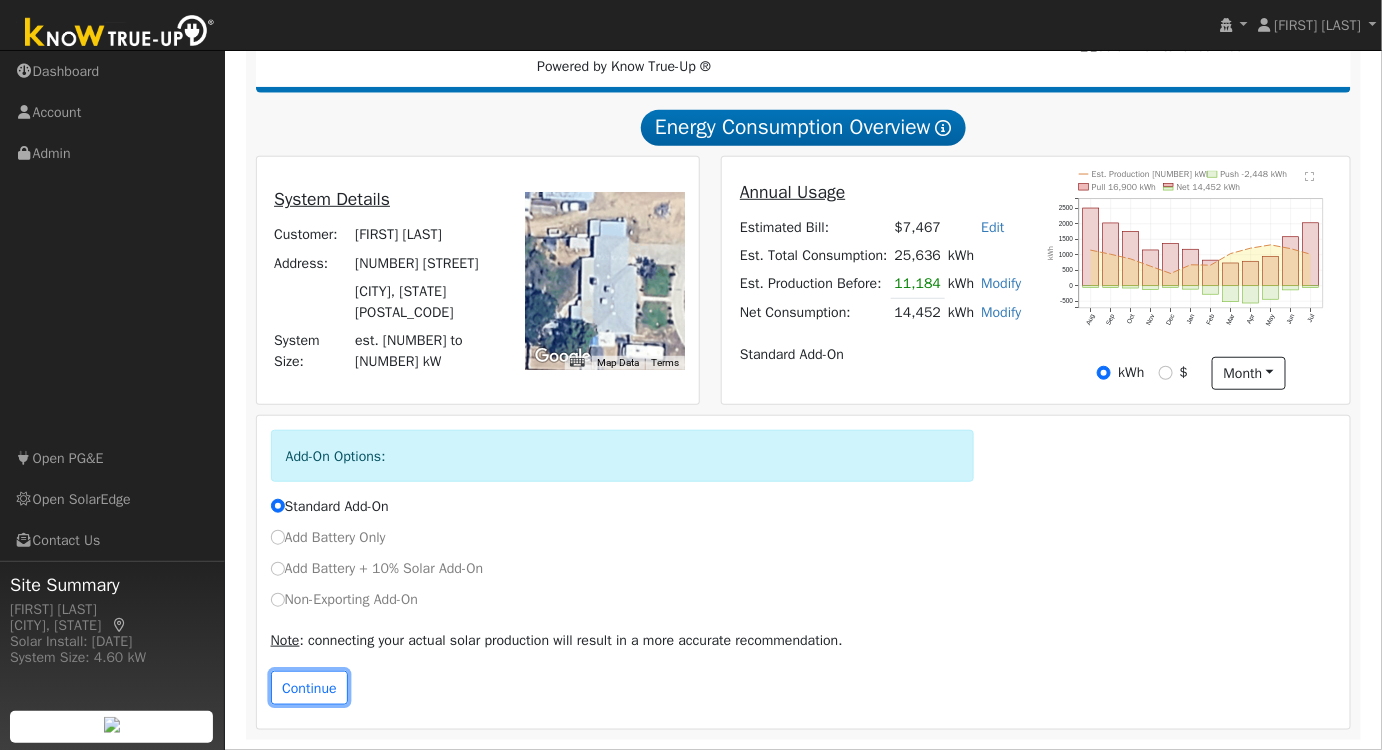 click on "Continue" at bounding box center [310, 688] 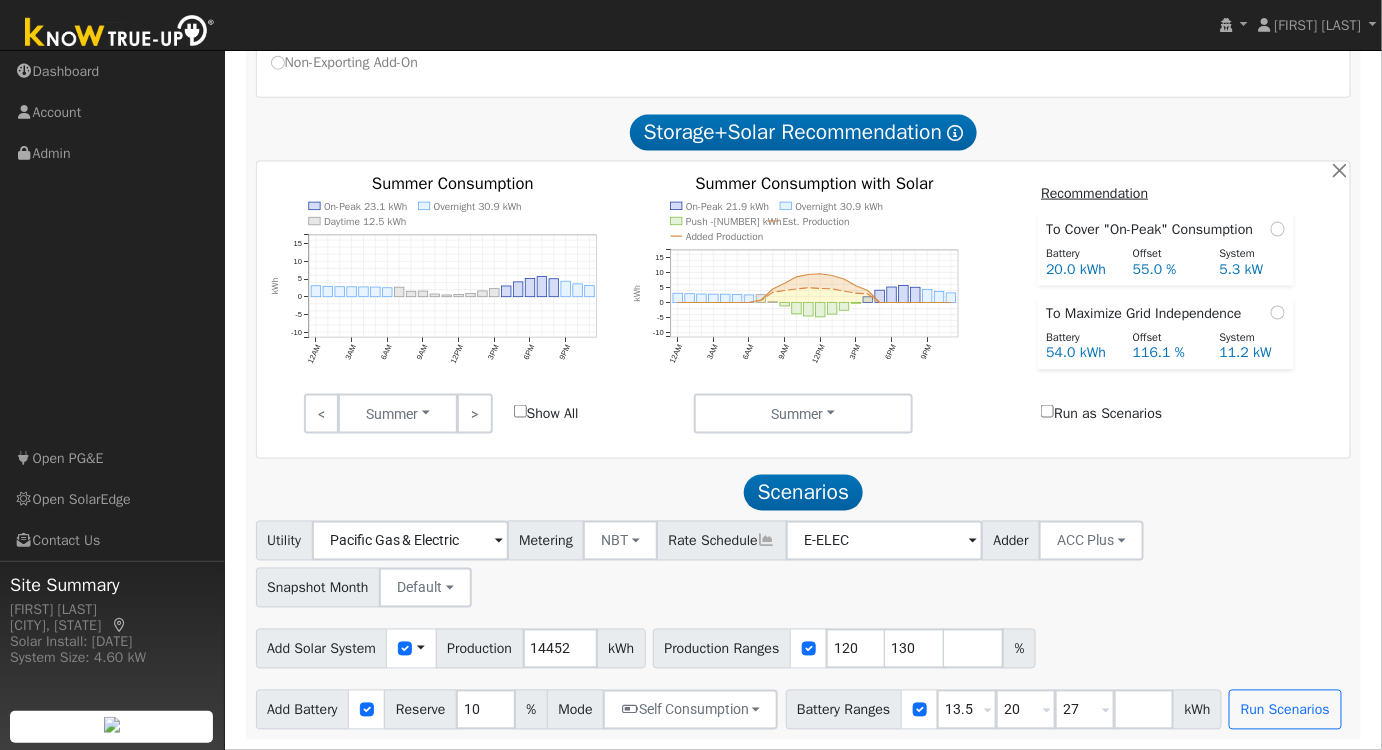 scroll, scrollTop: 842, scrollLeft: 0, axis: vertical 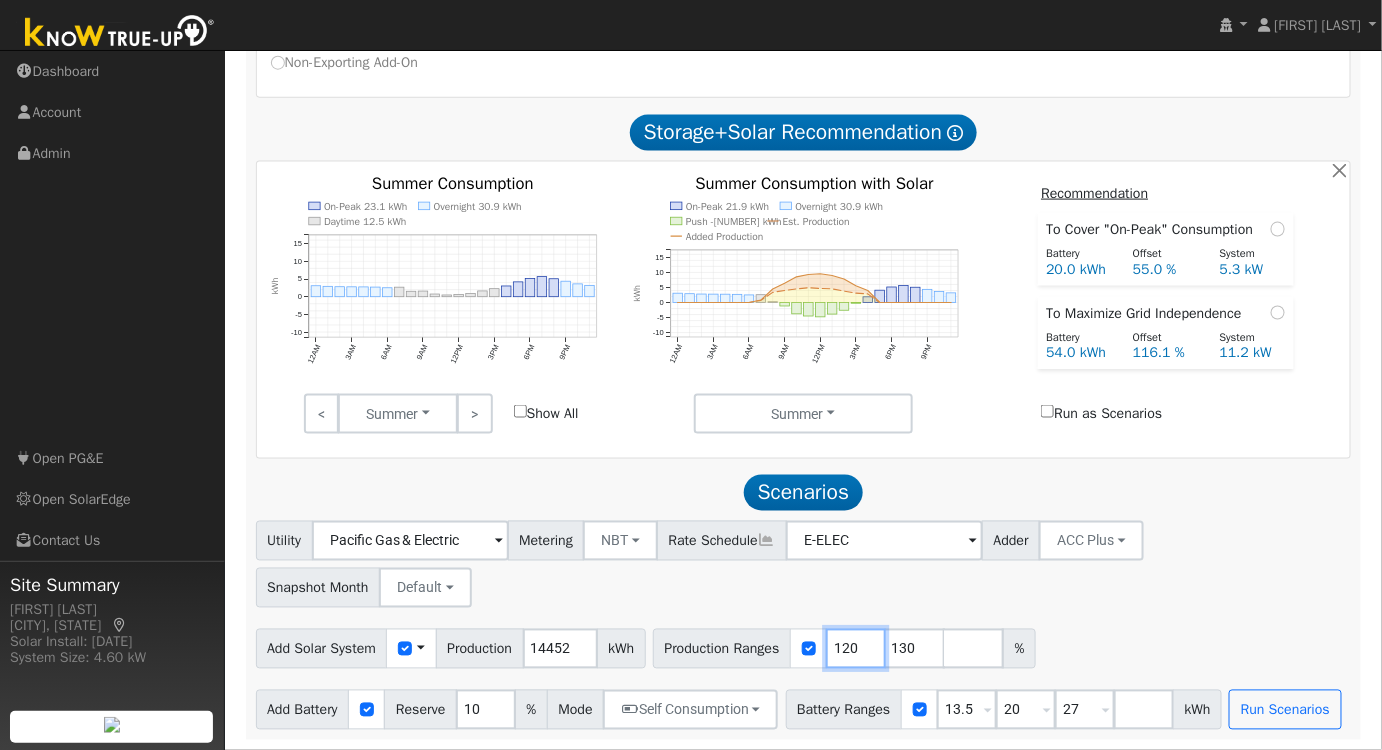 drag, startPoint x: 866, startPoint y: 652, endPoint x: 736, endPoint y: 652, distance: 130 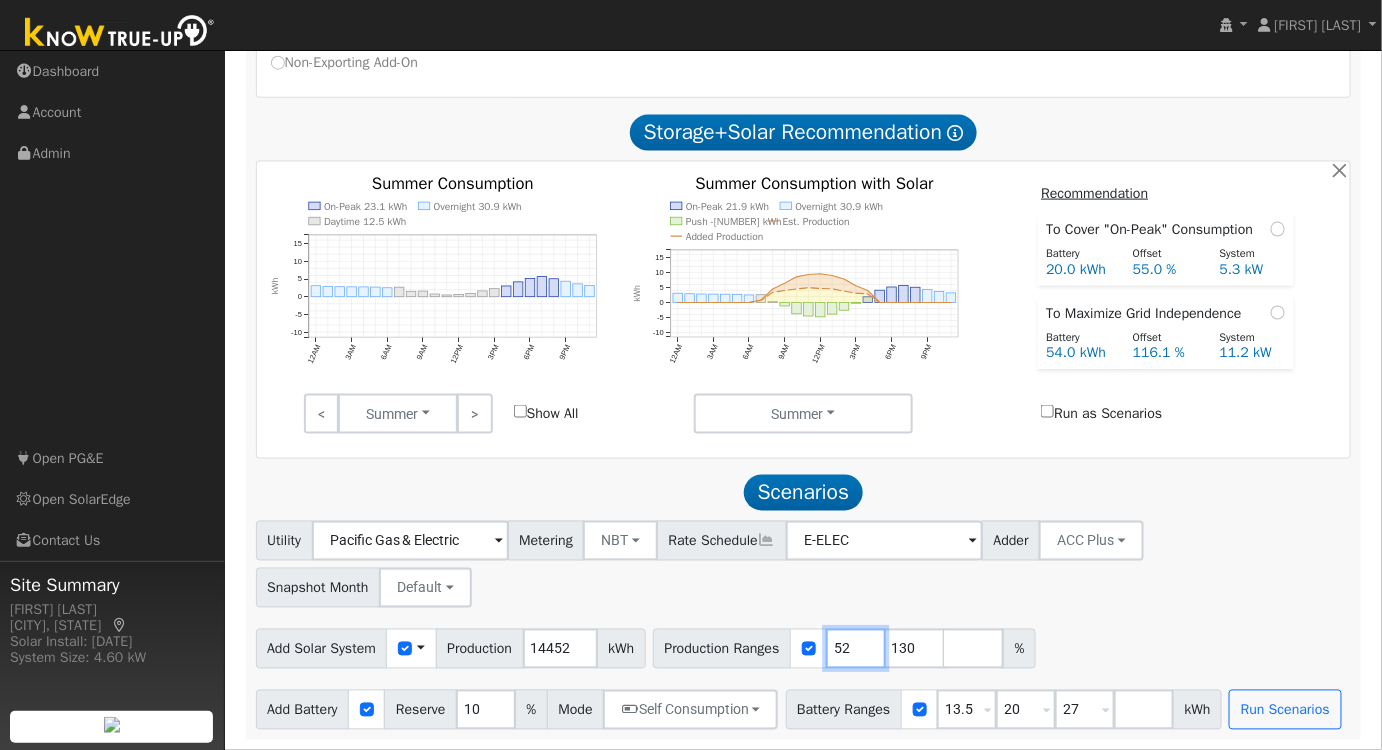type on "52" 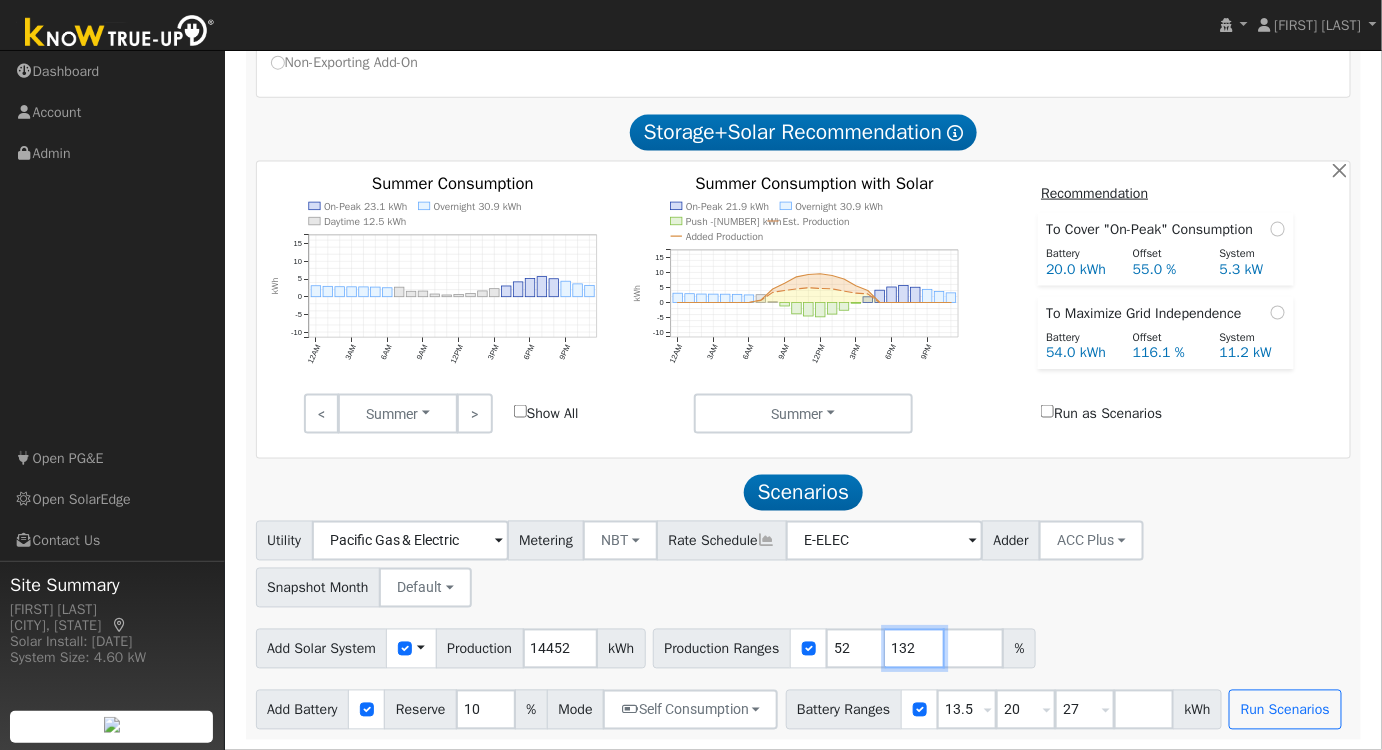 drag, startPoint x: 912, startPoint y: 644, endPoint x: 856, endPoint y: 648, distance: 56.142673 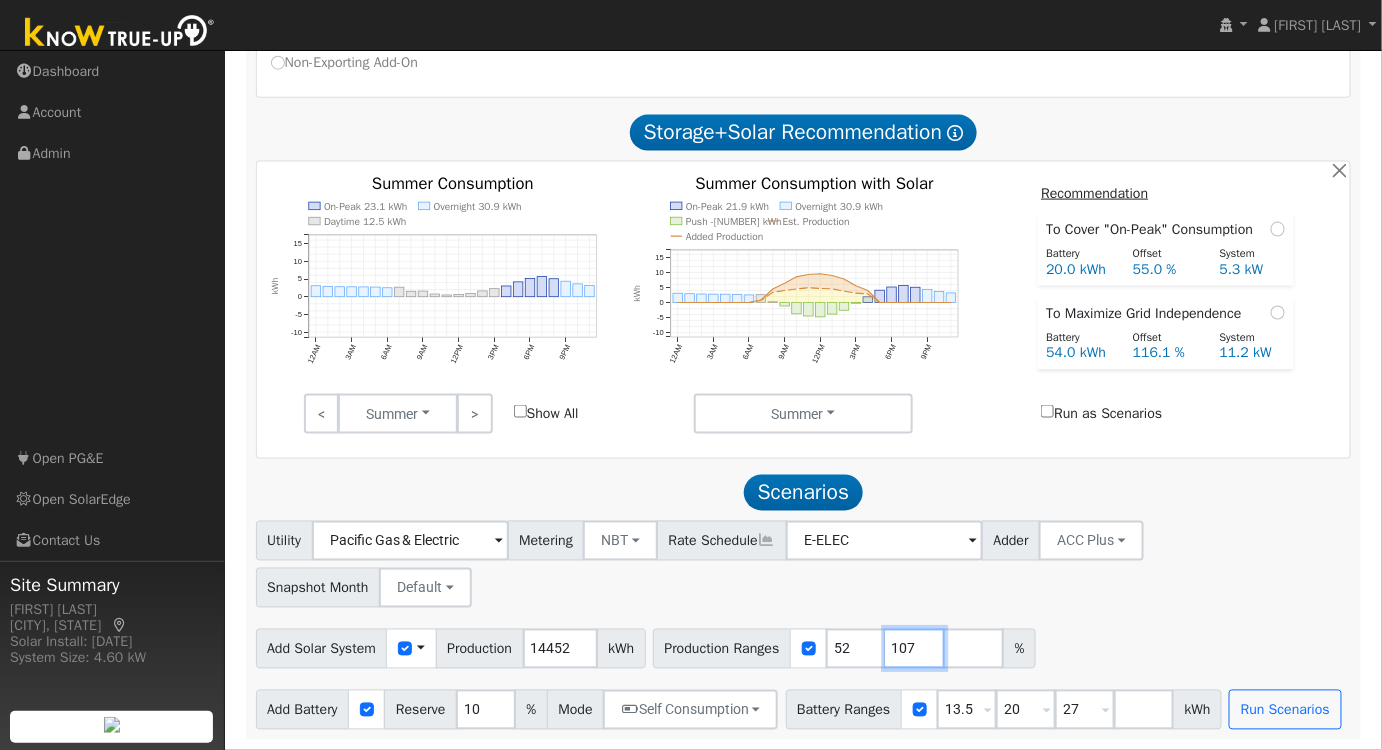 type on "107" 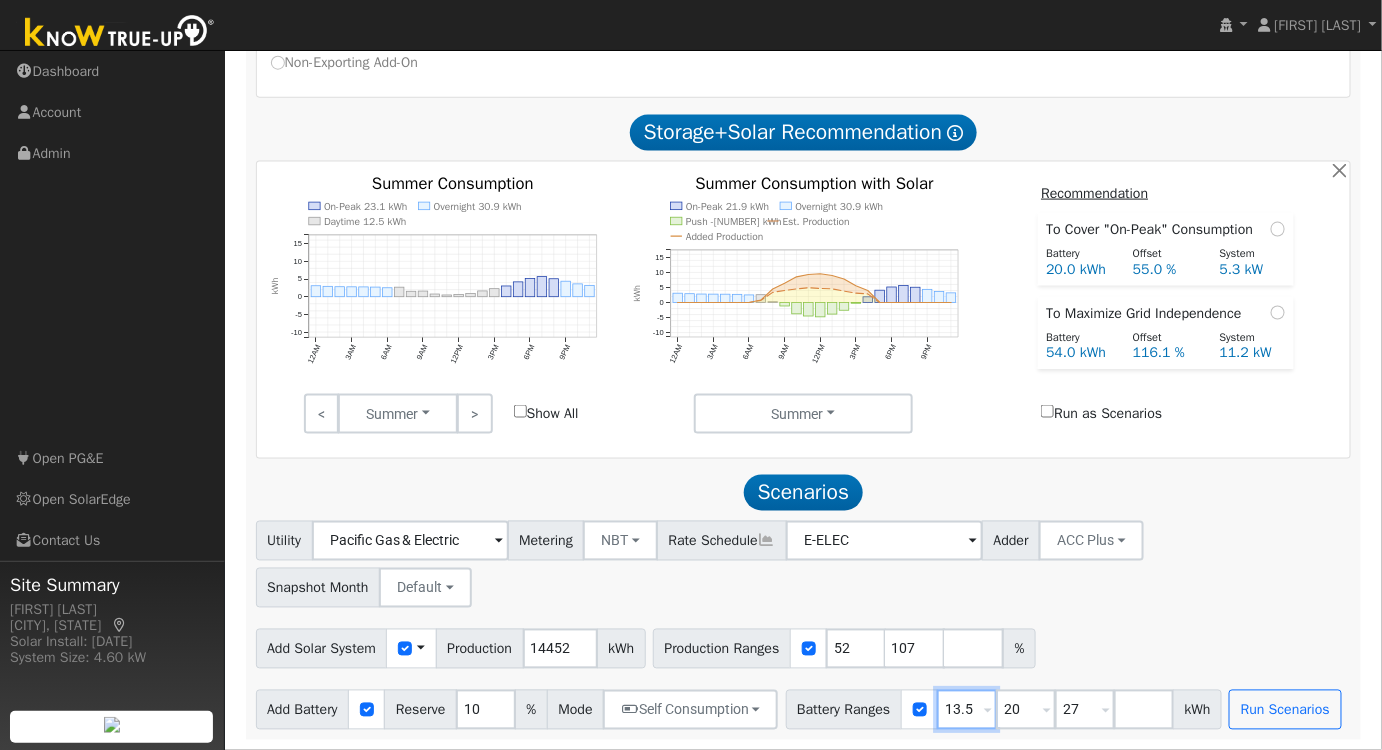 drag, startPoint x: 984, startPoint y: 710, endPoint x: 890, endPoint y: 722, distance: 94.76286 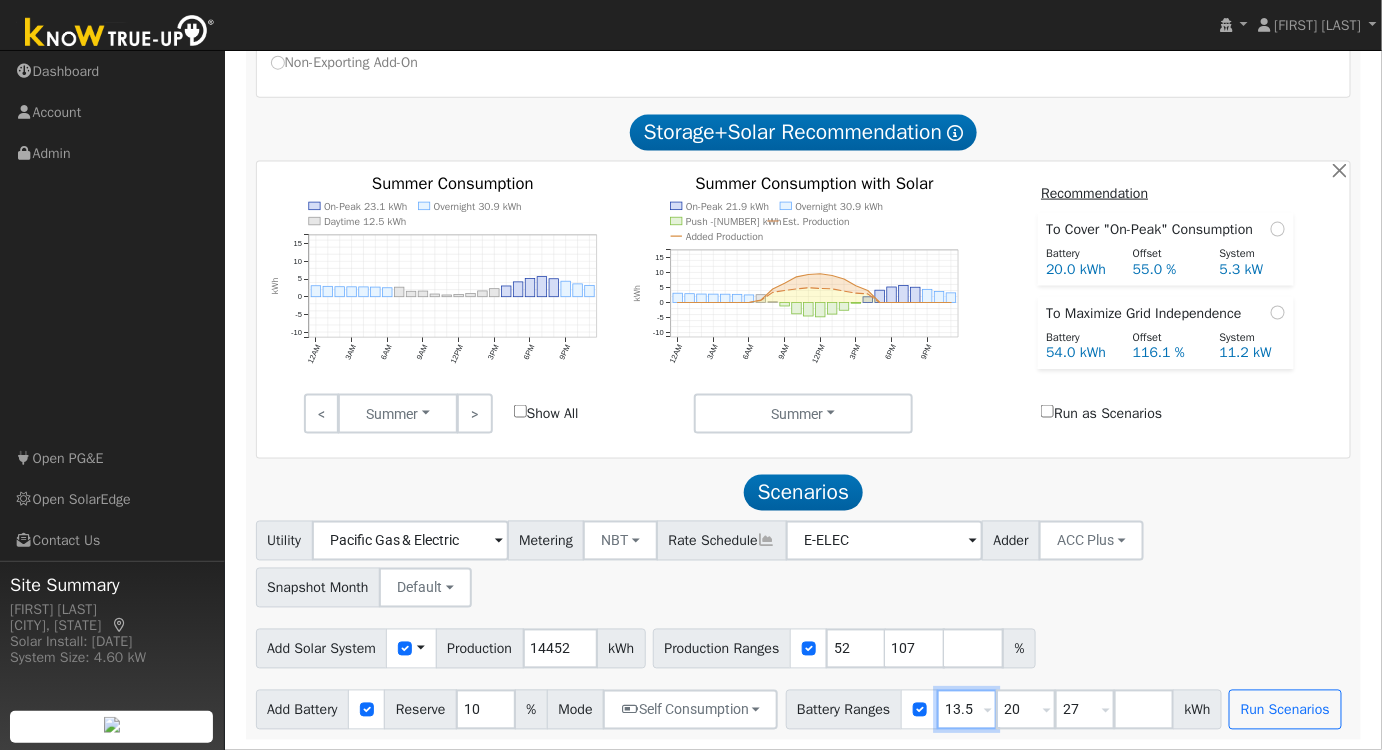 click on "Battery Ranges 13.5 Overrides Reserve % Mode  None None  Self Consumption  Peak Savings    ACC High Value Push    Backup 20 Overrides Reserve % Mode  None None  Self Consumption  Peak Savings    ACC High Value Push    Backup 27 Overrides Reserve % Mode  None None  Self Consumption  Peak Savings    ACC High Value Push    Backup kWh" at bounding box center [1004, 710] 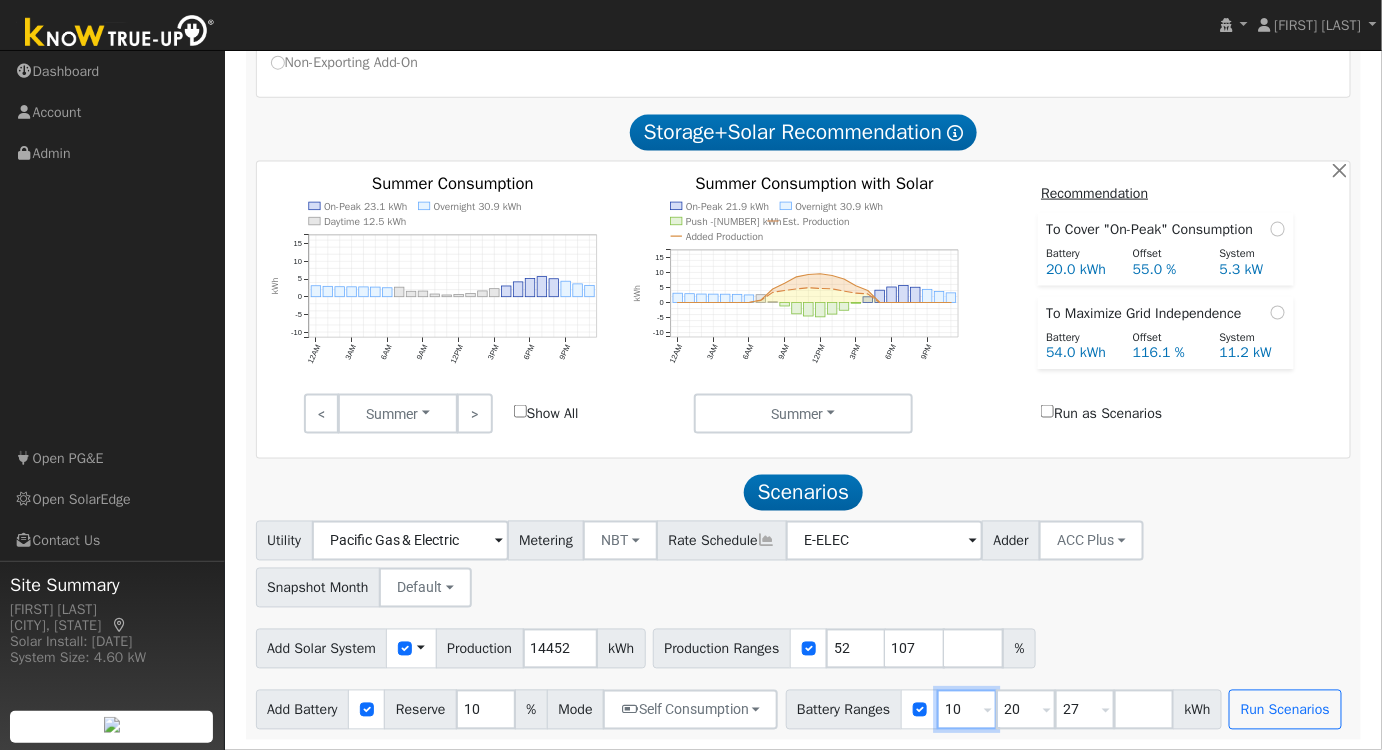 type on "10" 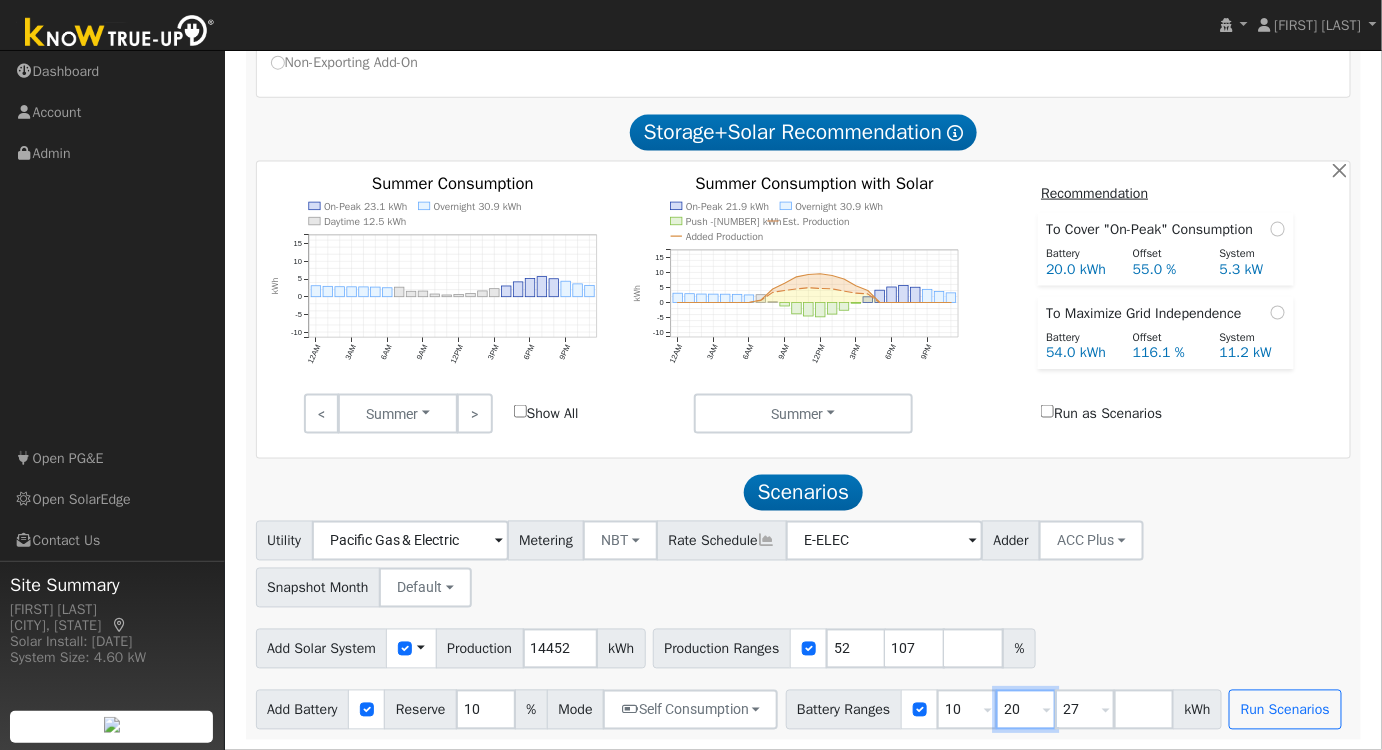 drag, startPoint x: 1027, startPoint y: 705, endPoint x: 903, endPoint y: 717, distance: 124.57929 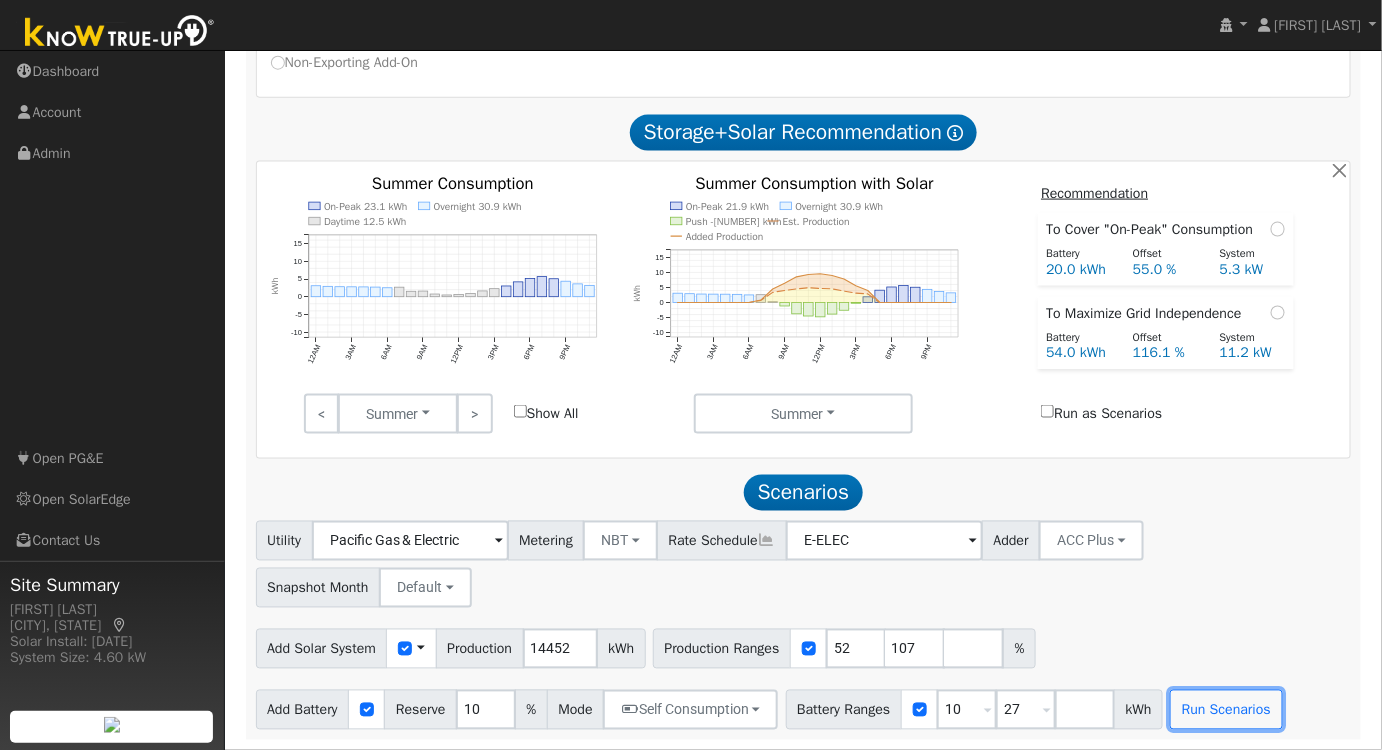 click on "Run Scenarios" at bounding box center (1226, 710) 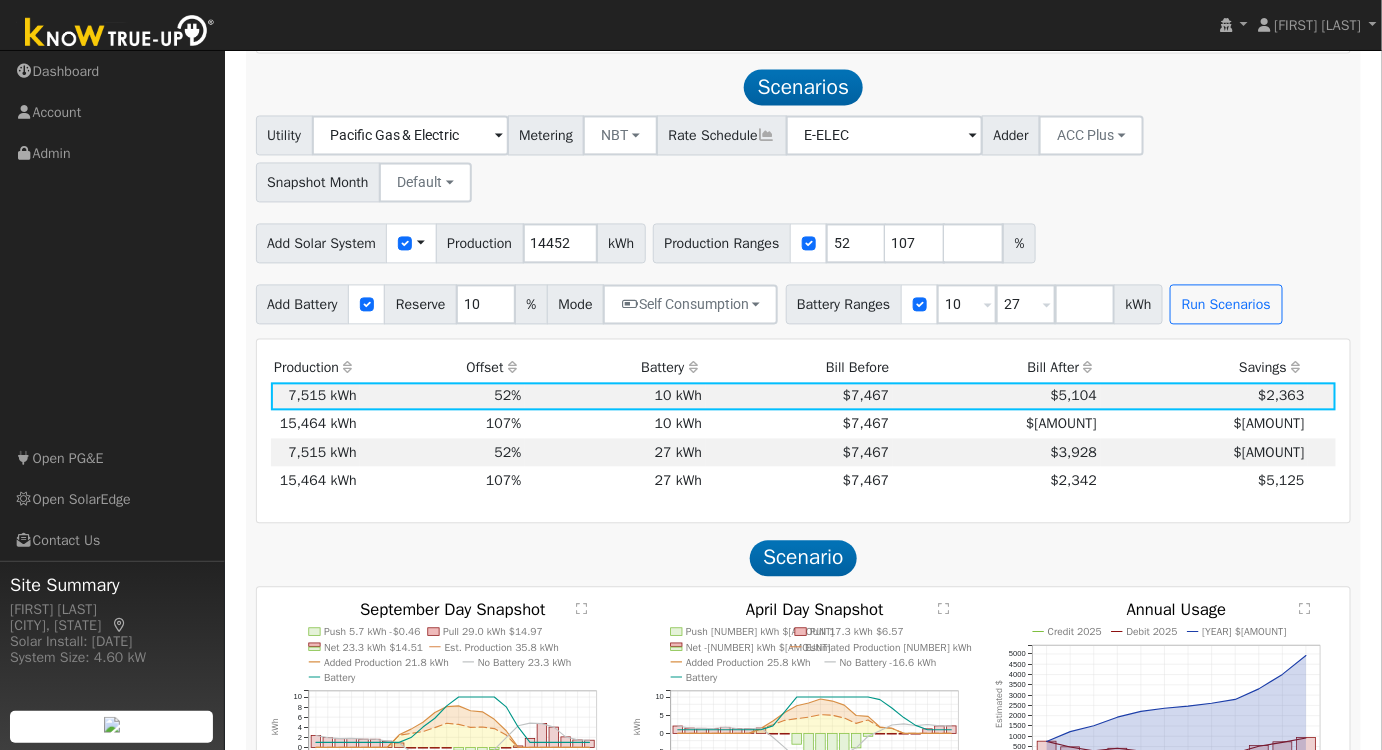 scroll, scrollTop: 1255, scrollLeft: 0, axis: vertical 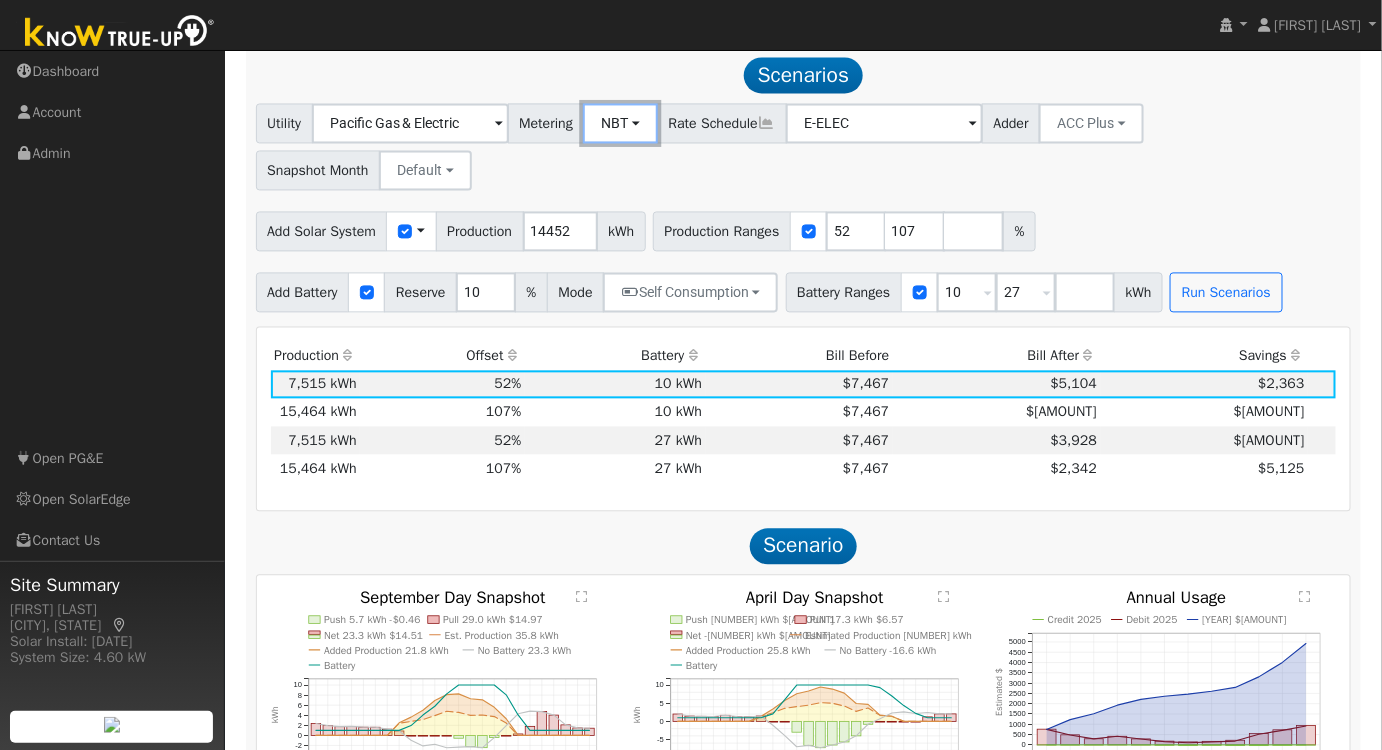 click on "NBT" at bounding box center [620, 124] 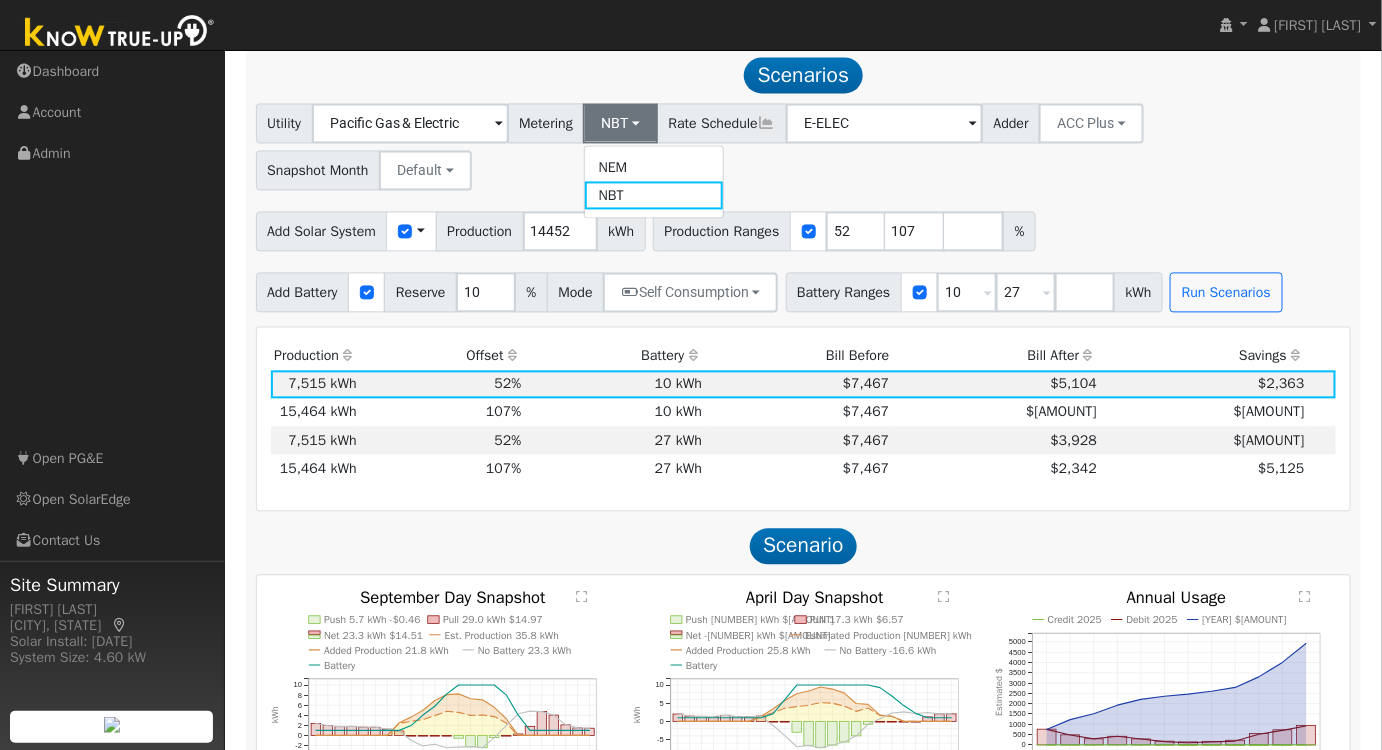 click on "NEM" at bounding box center [654, 168] 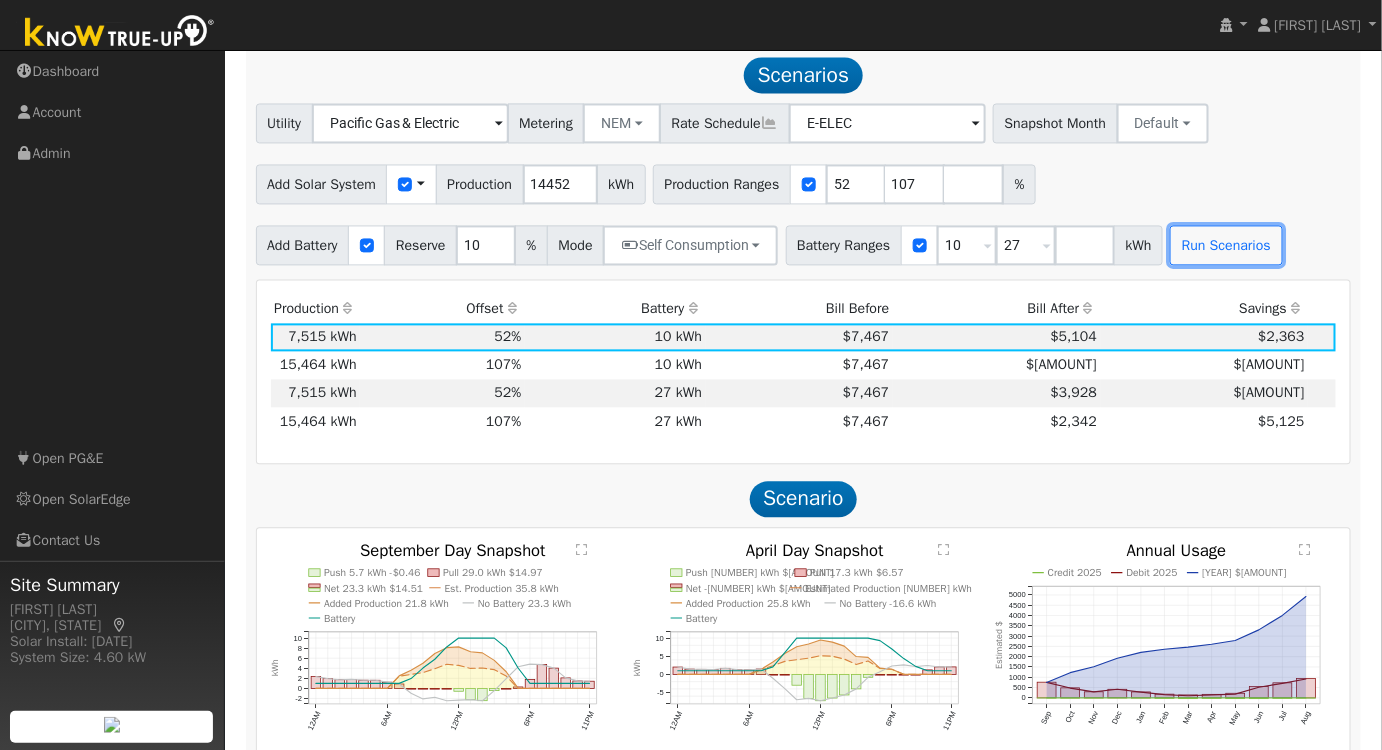 click on "Run Scenarios" at bounding box center [1226, 246] 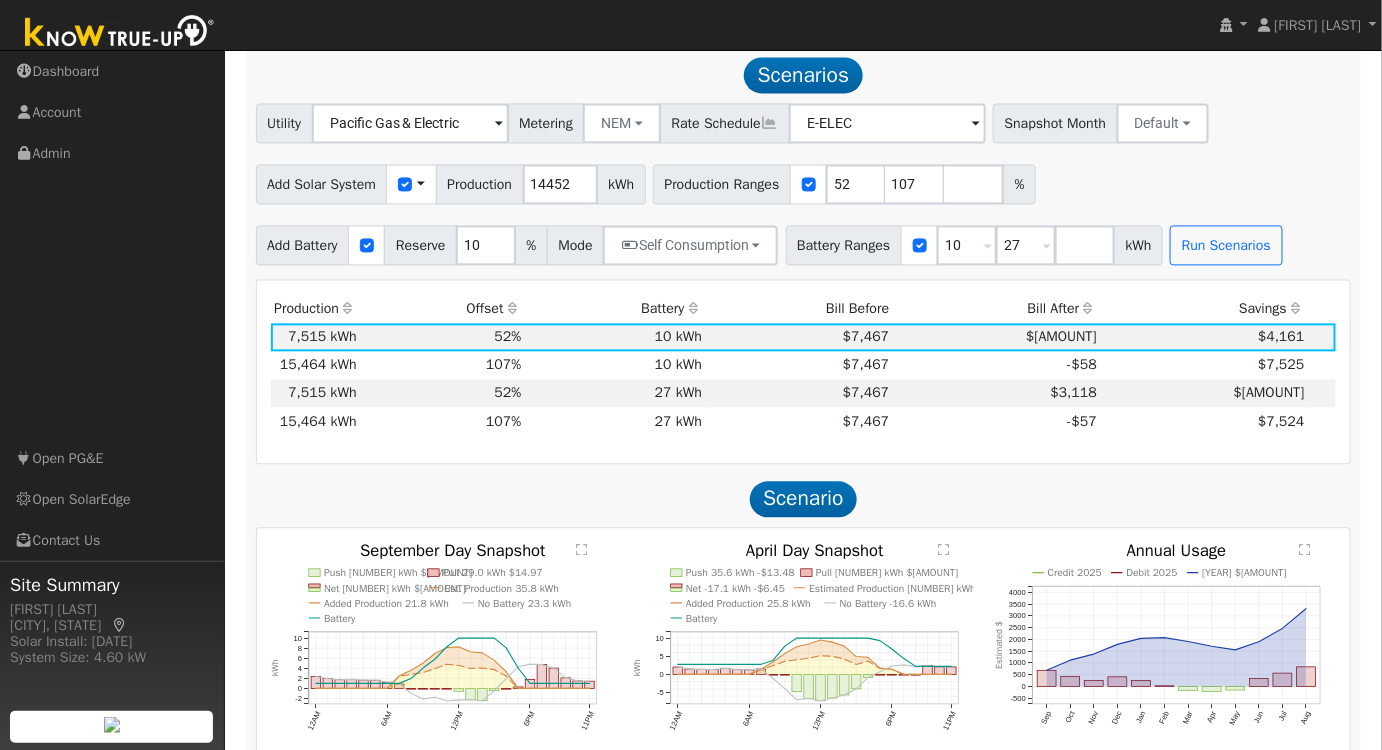 click on "-$57" at bounding box center [997, 422] 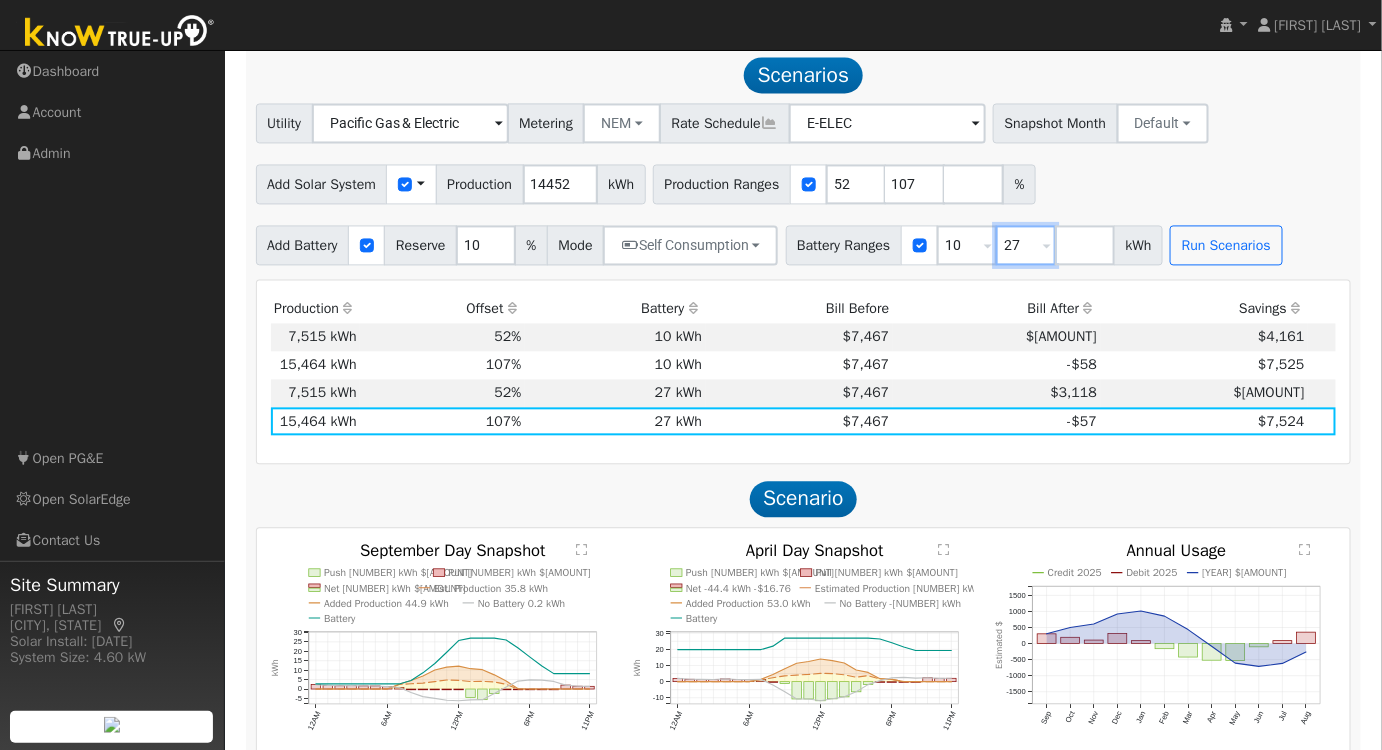 click on "27" at bounding box center (1026, 246) 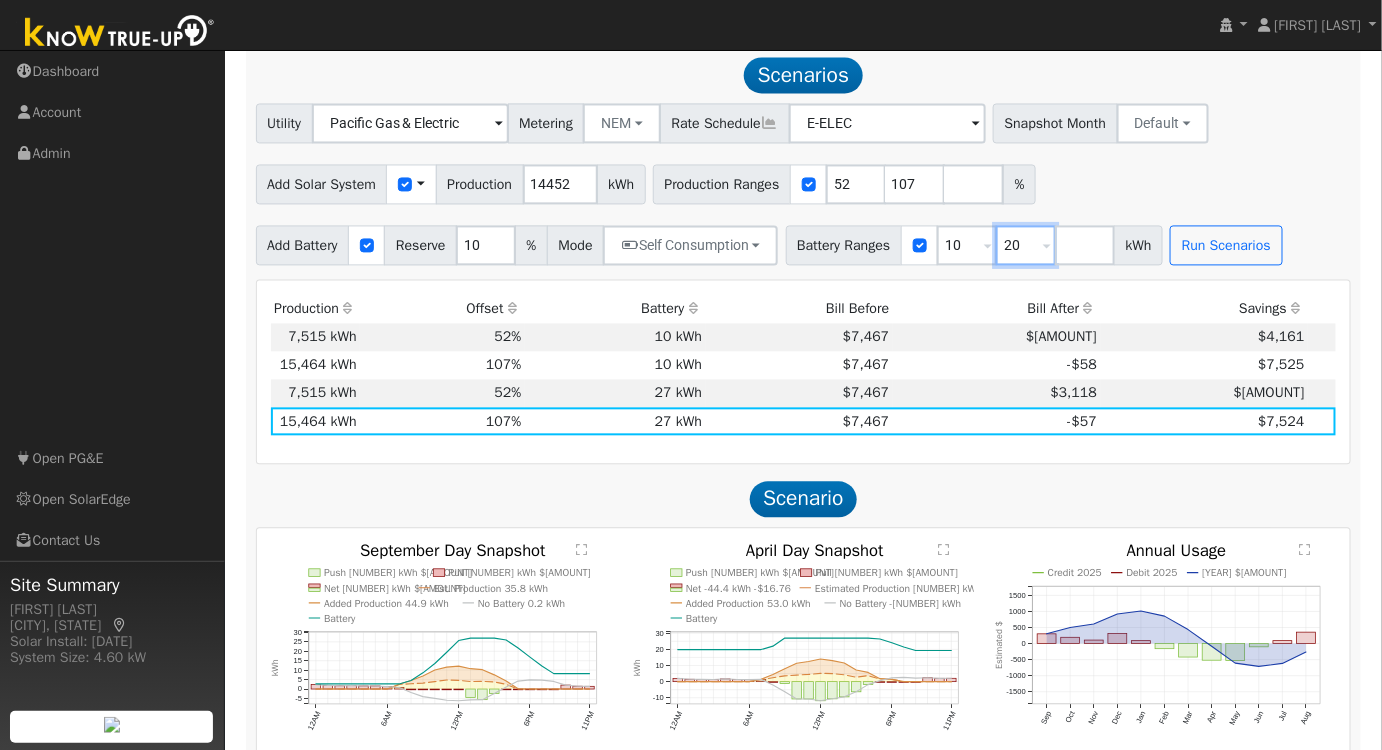 type on "20" 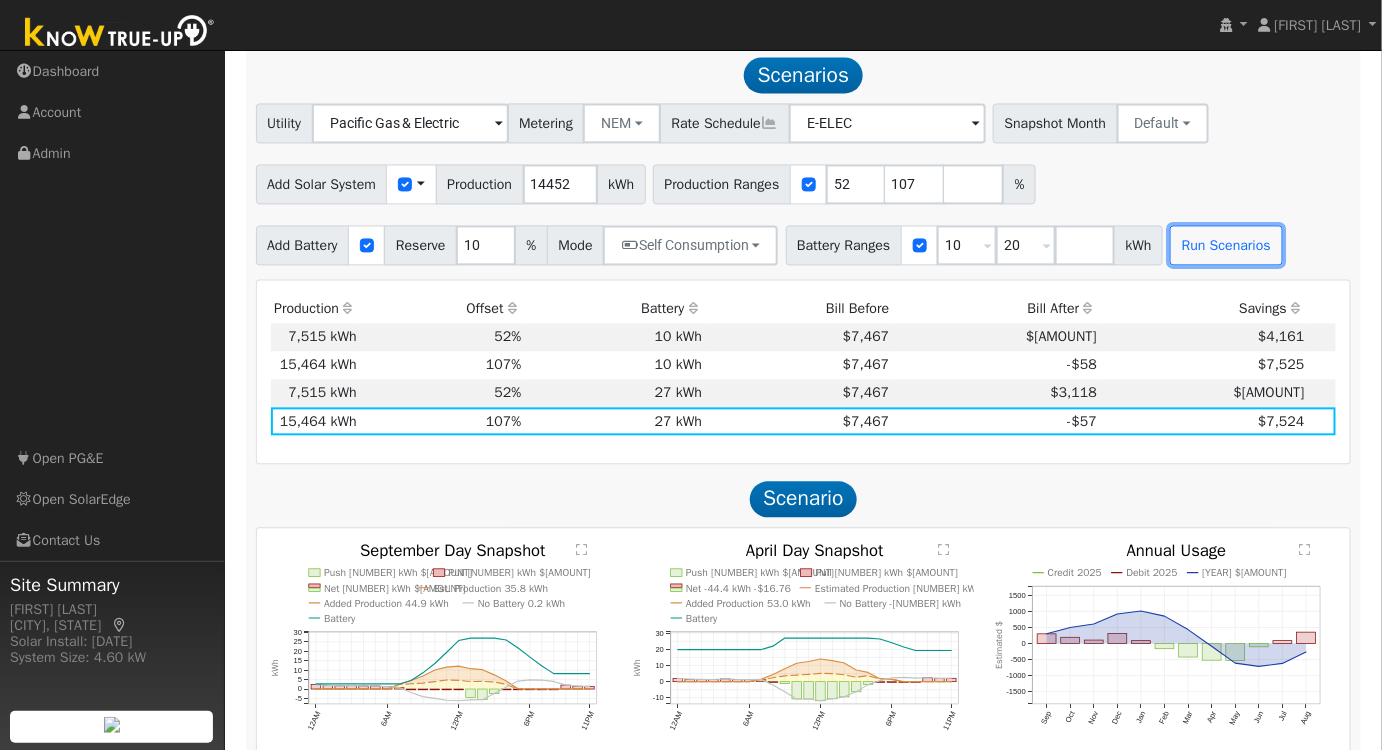 click on "Run Scenarios" at bounding box center [1226, 246] 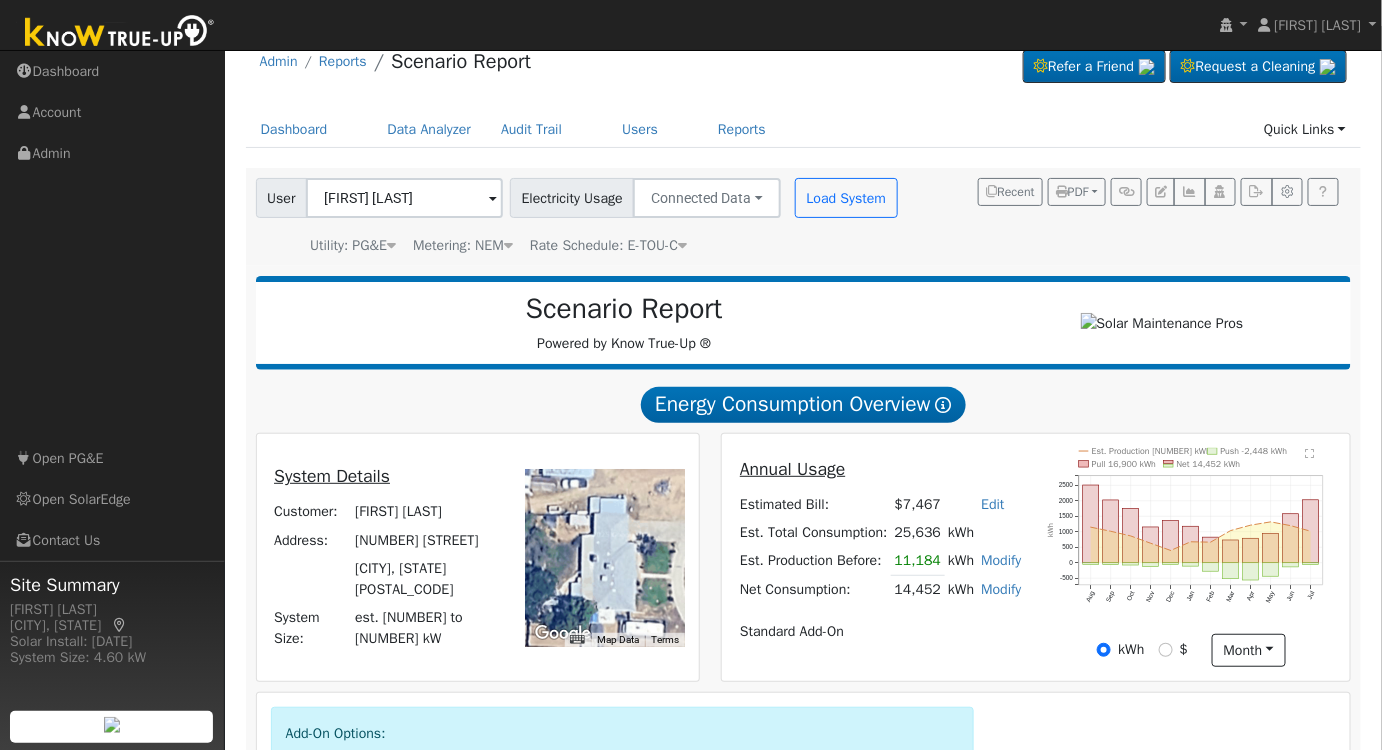 scroll, scrollTop: 0, scrollLeft: 0, axis: both 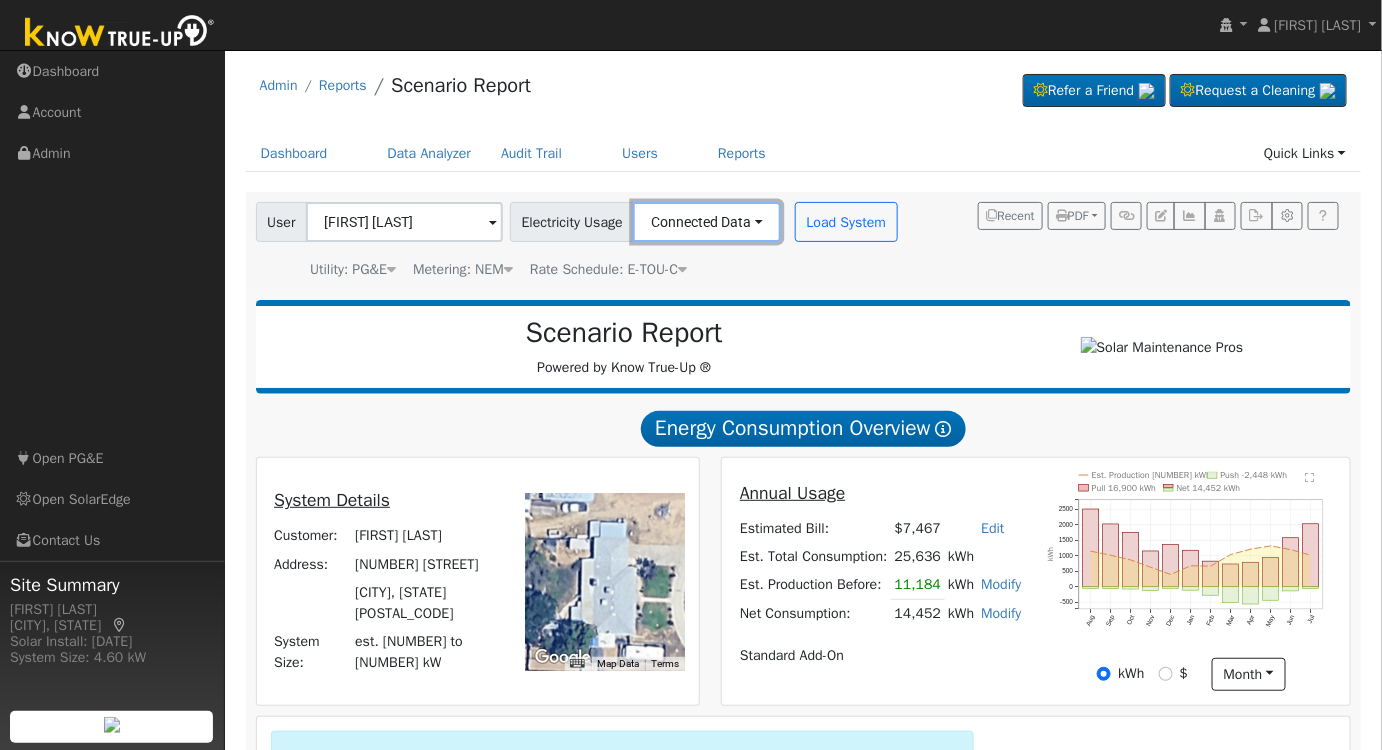 click on "Connected Data" at bounding box center (707, 222) 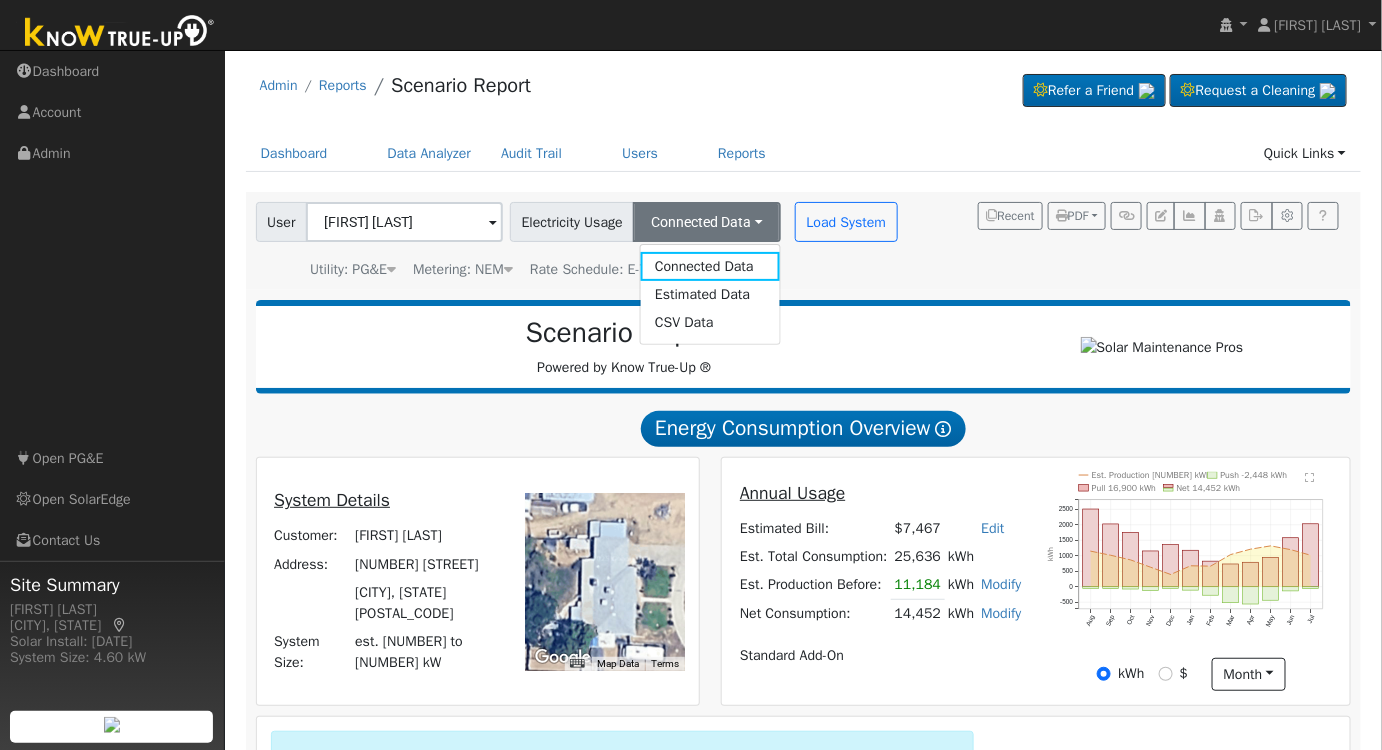 click on "Estimated Data" at bounding box center [710, 295] 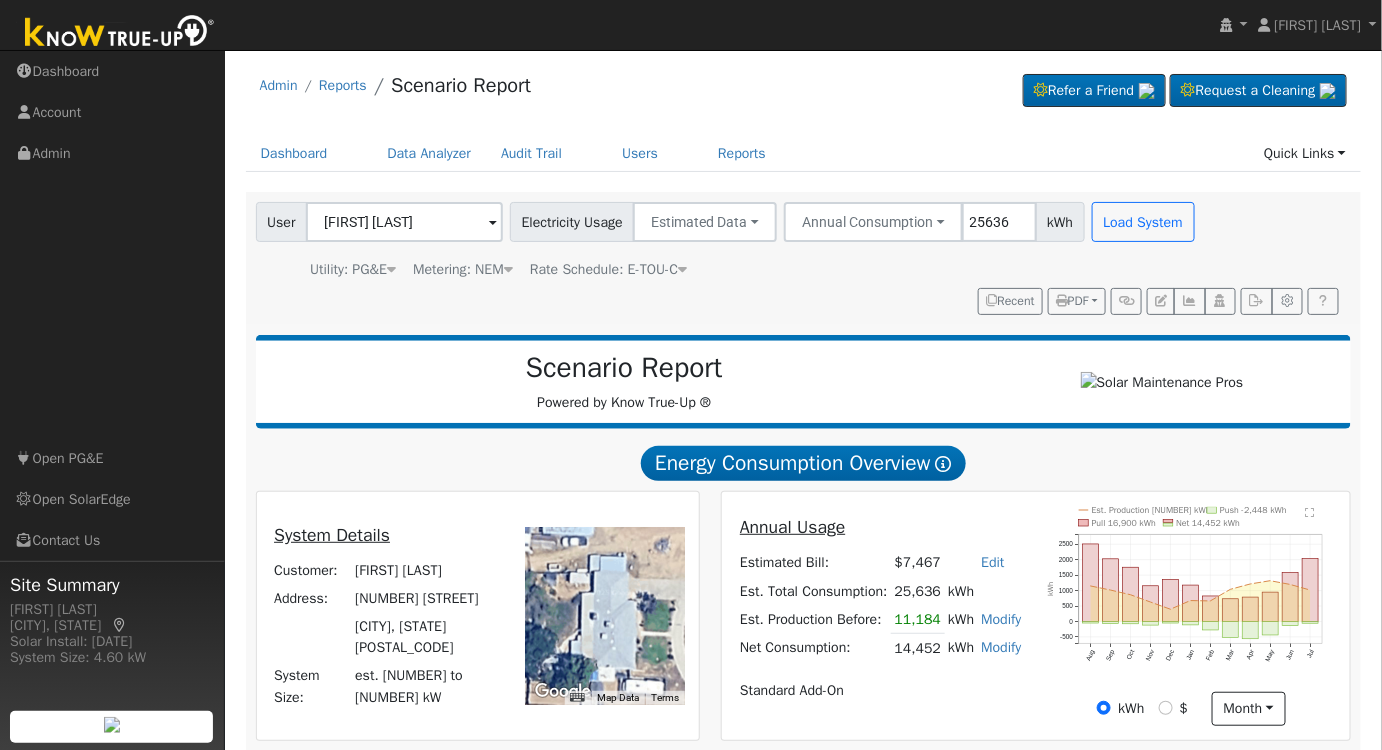 type on "25636" 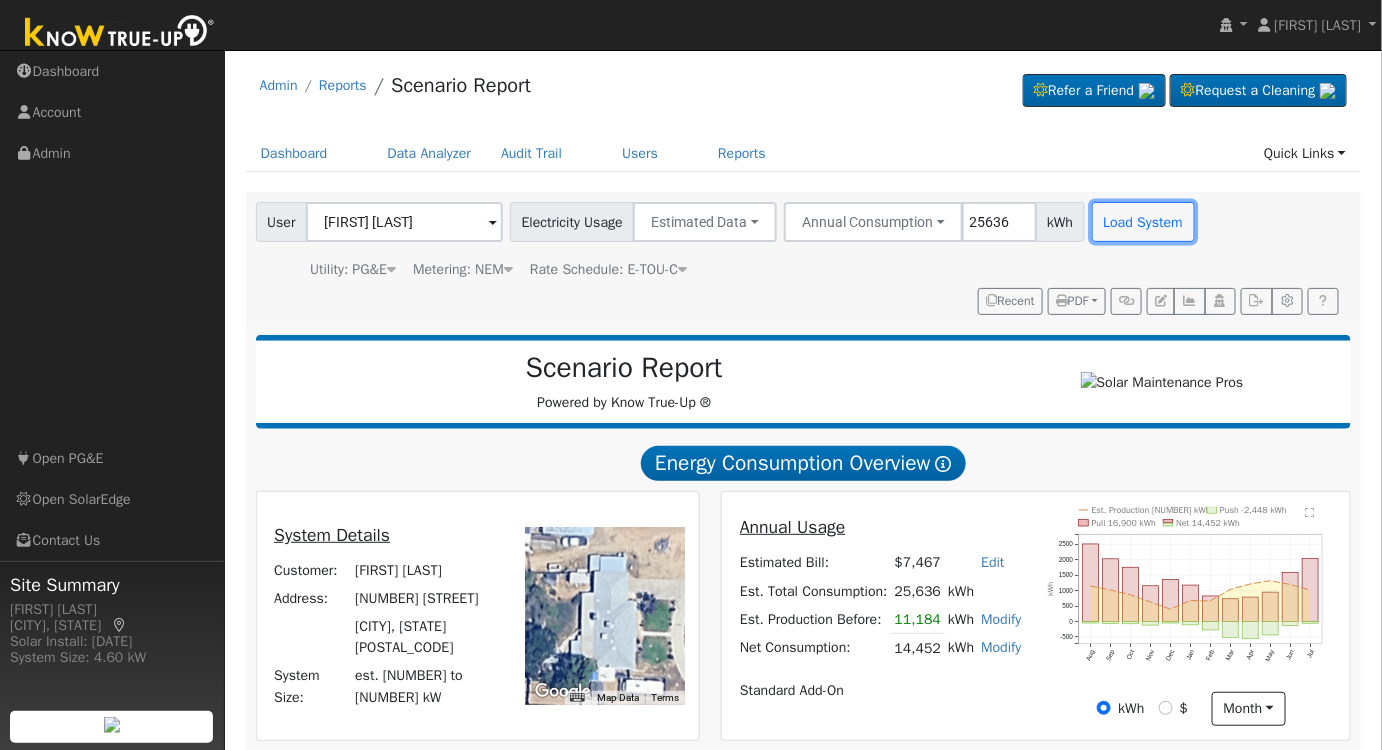 click on "Load System" at bounding box center [1143, 222] 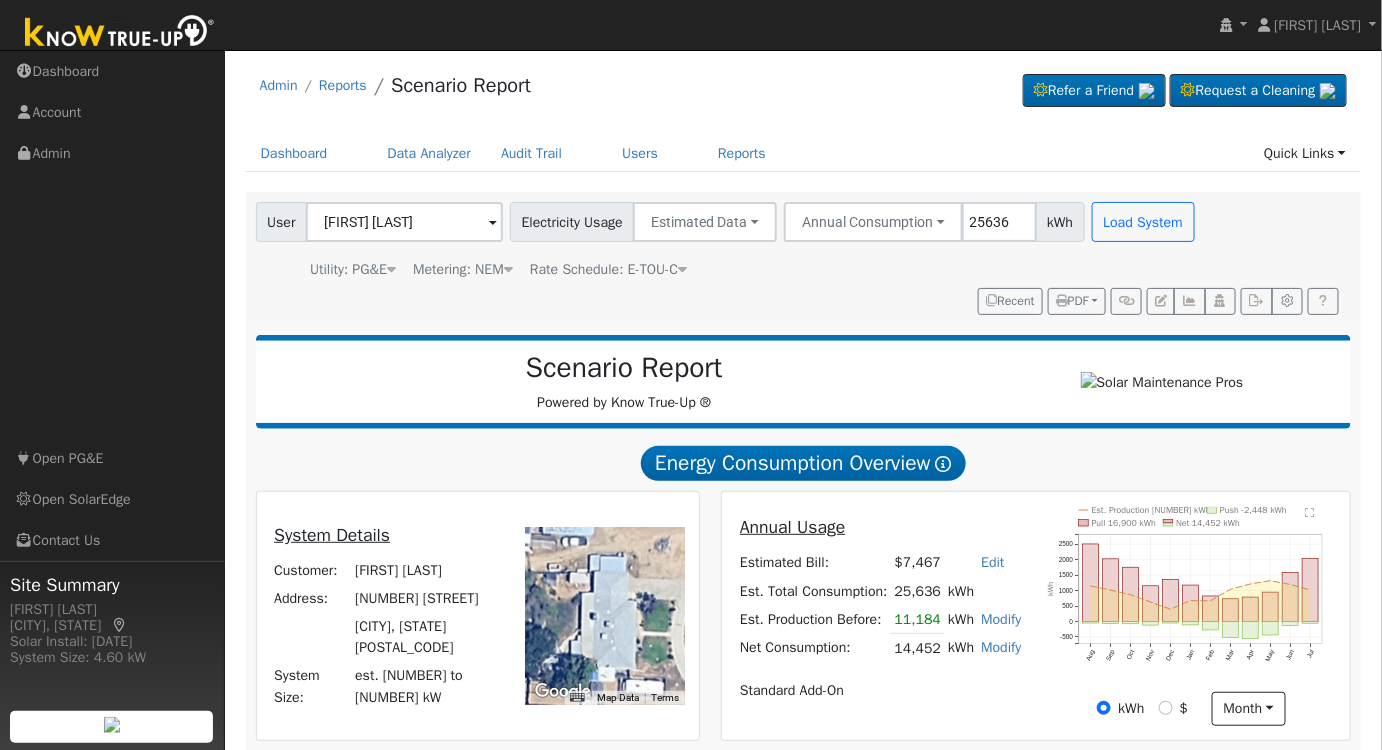radio on "false" 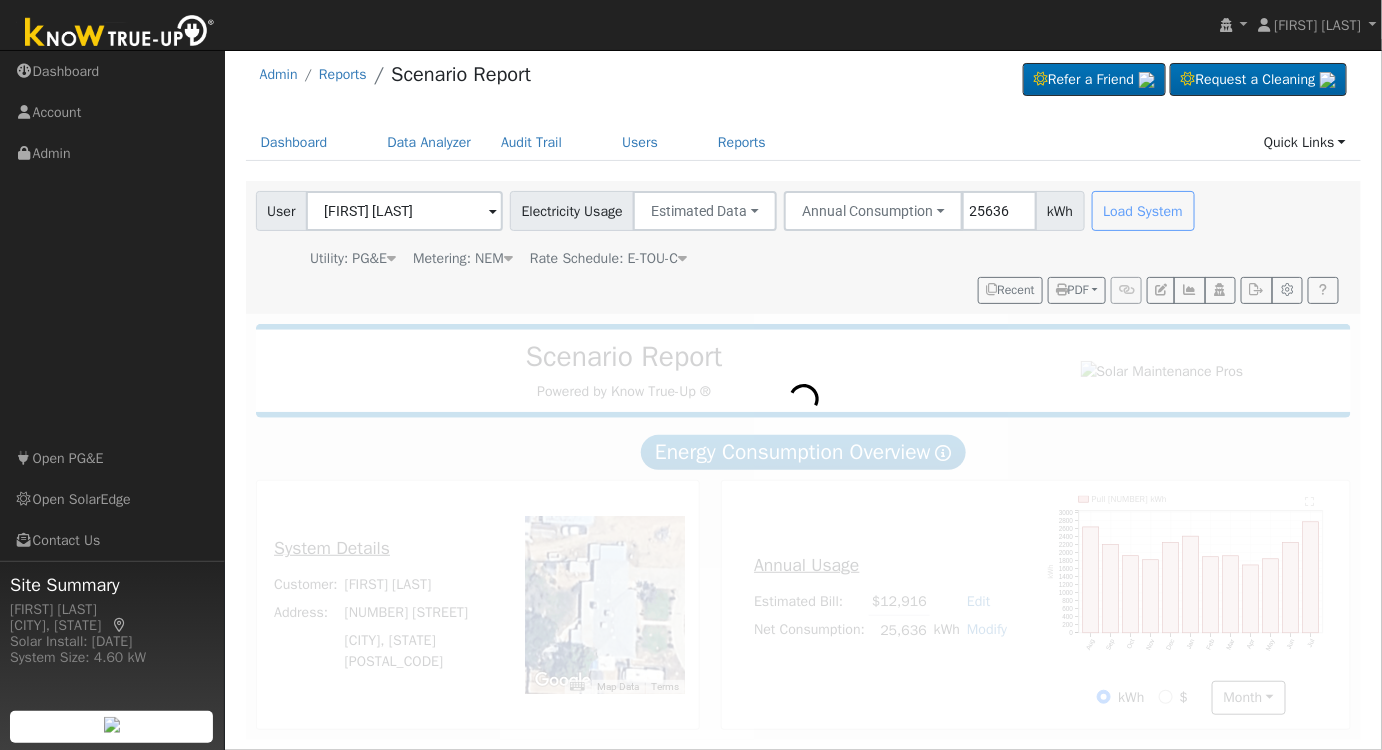 scroll, scrollTop: 15, scrollLeft: 0, axis: vertical 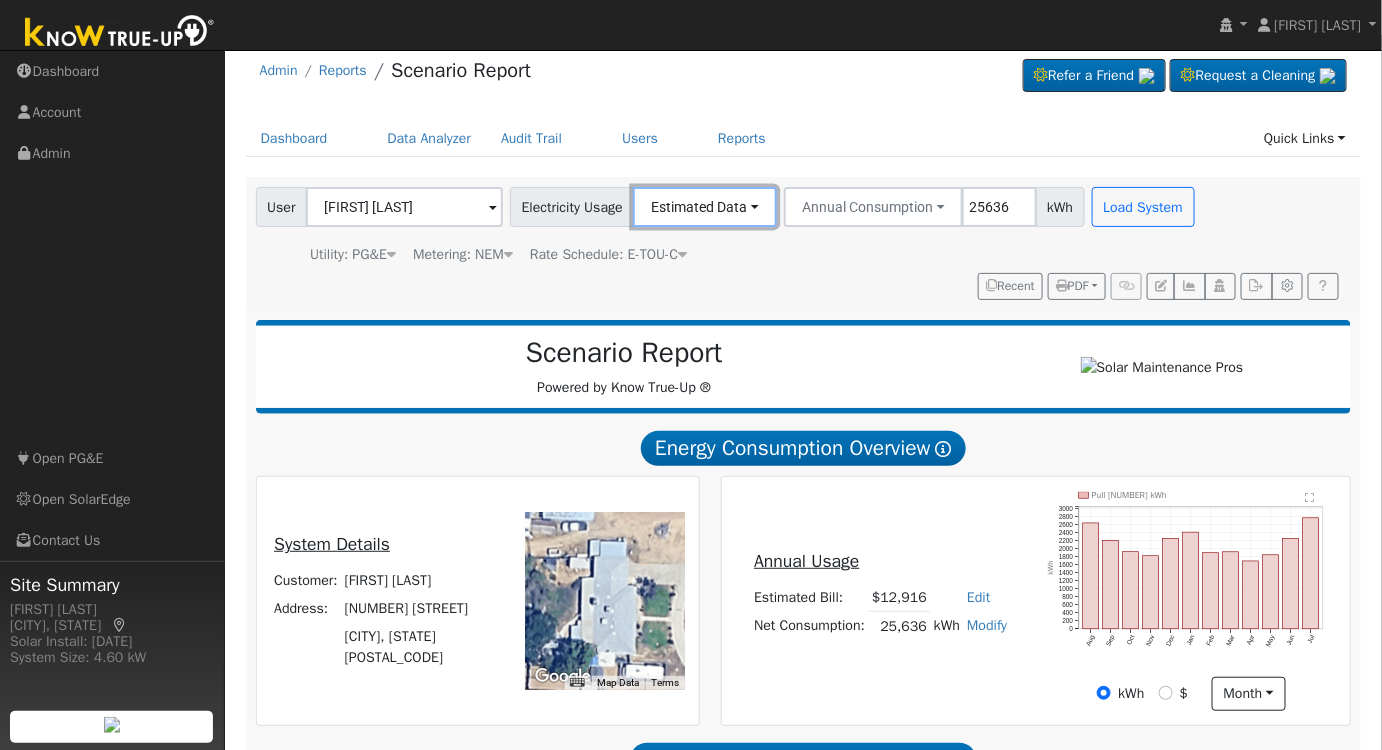 click on "Estimated Data" at bounding box center (705, 207) 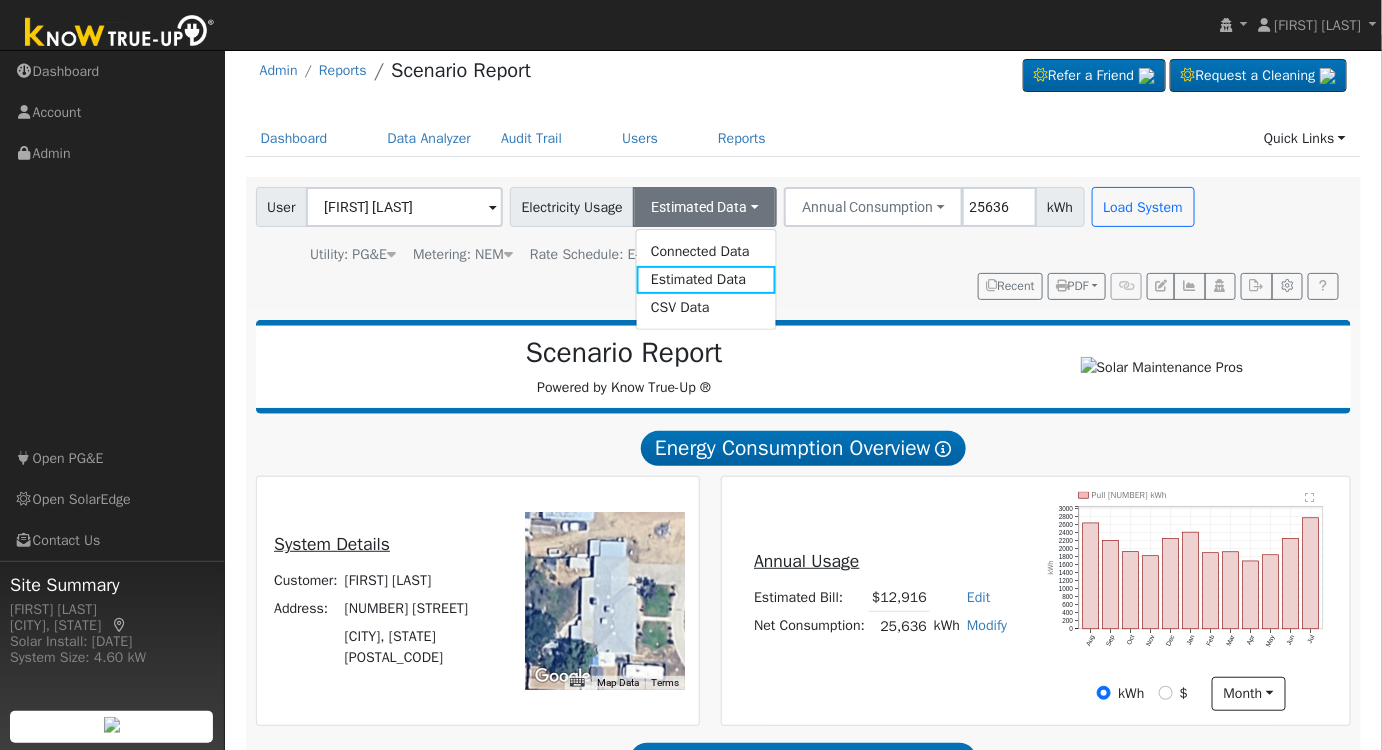 click on "Connected Data" at bounding box center (706, 251) 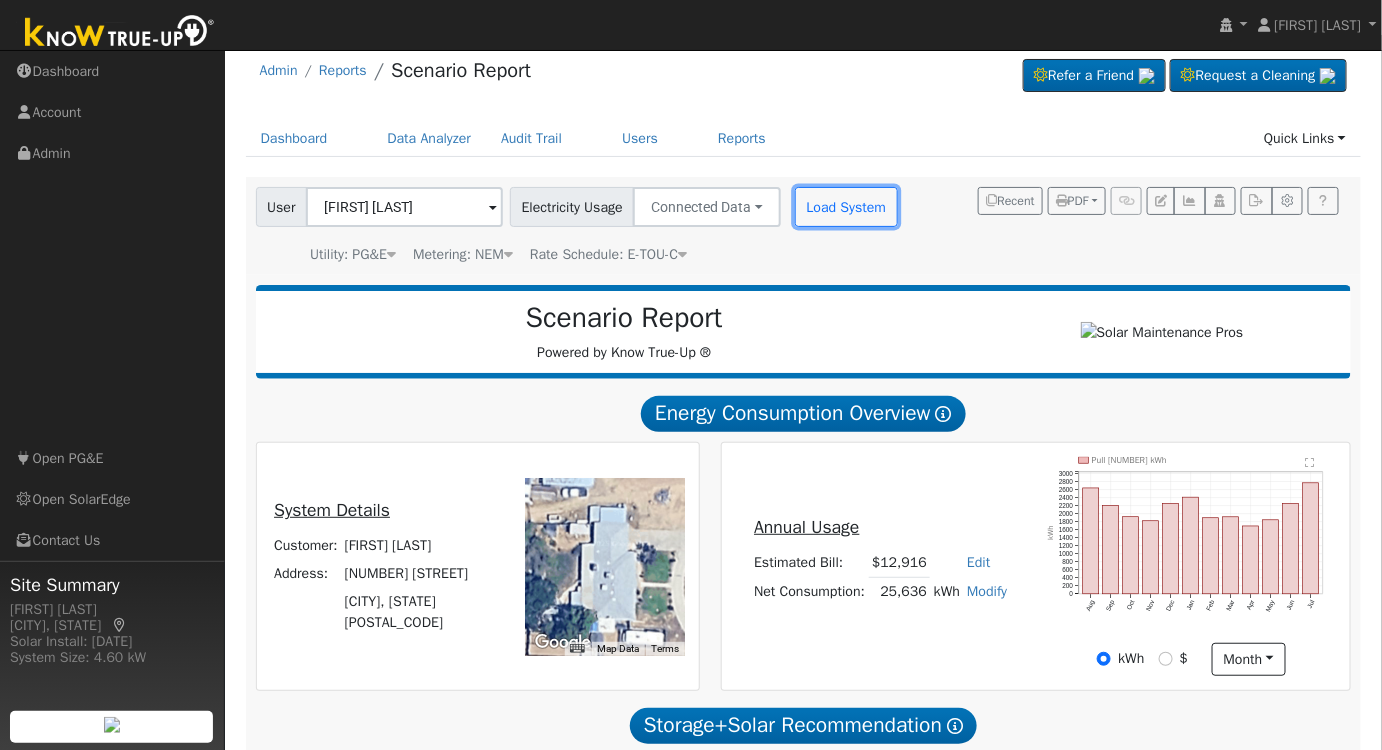 click on "Load System" at bounding box center [846, 207] 